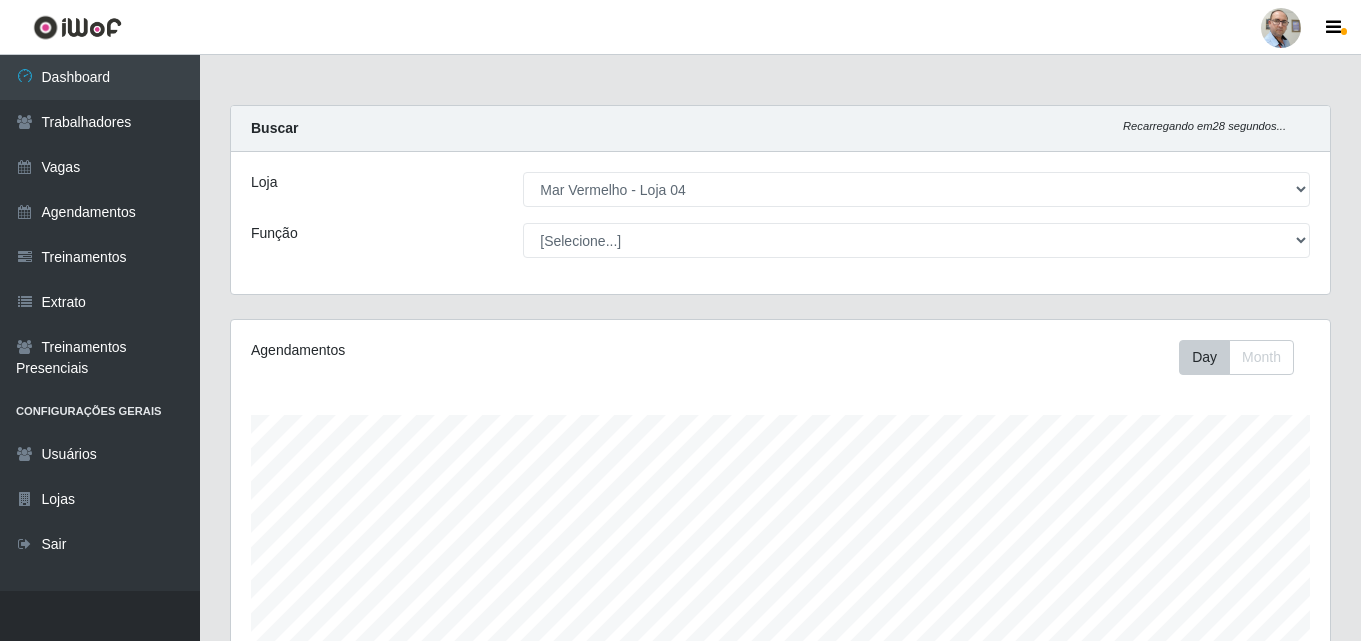 select on "251" 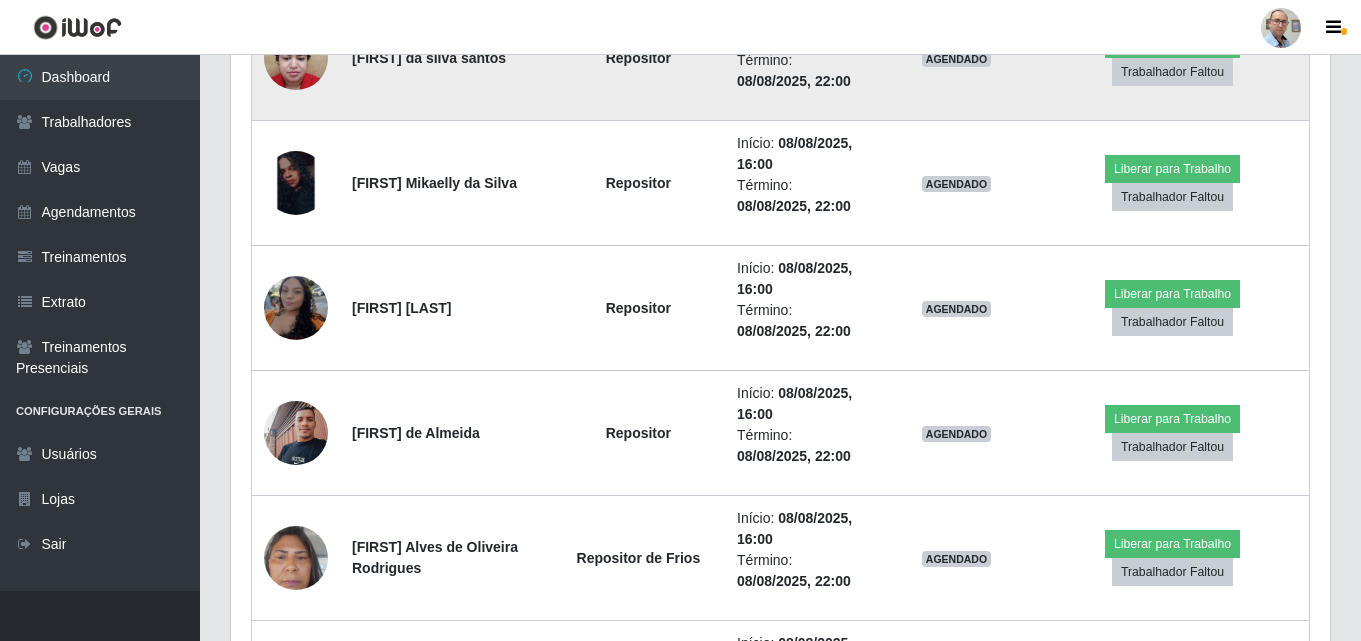 scroll, scrollTop: 999585, scrollLeft: 998901, axis: both 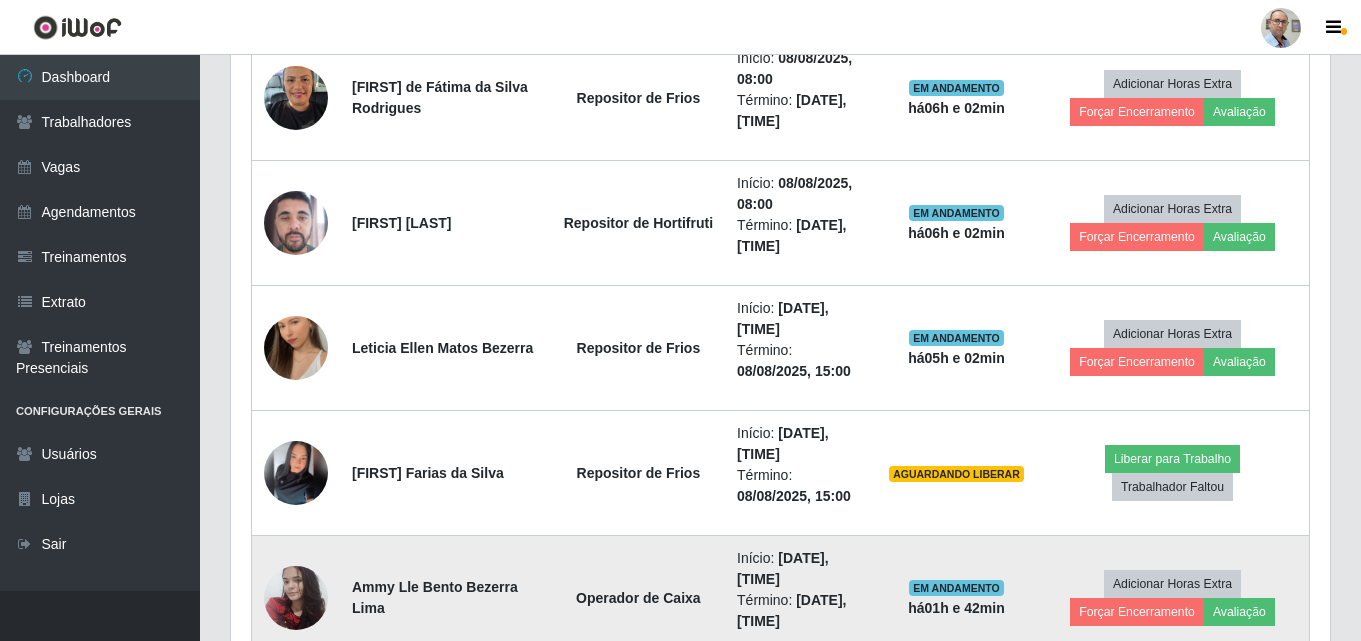 click at bounding box center [296, 597] 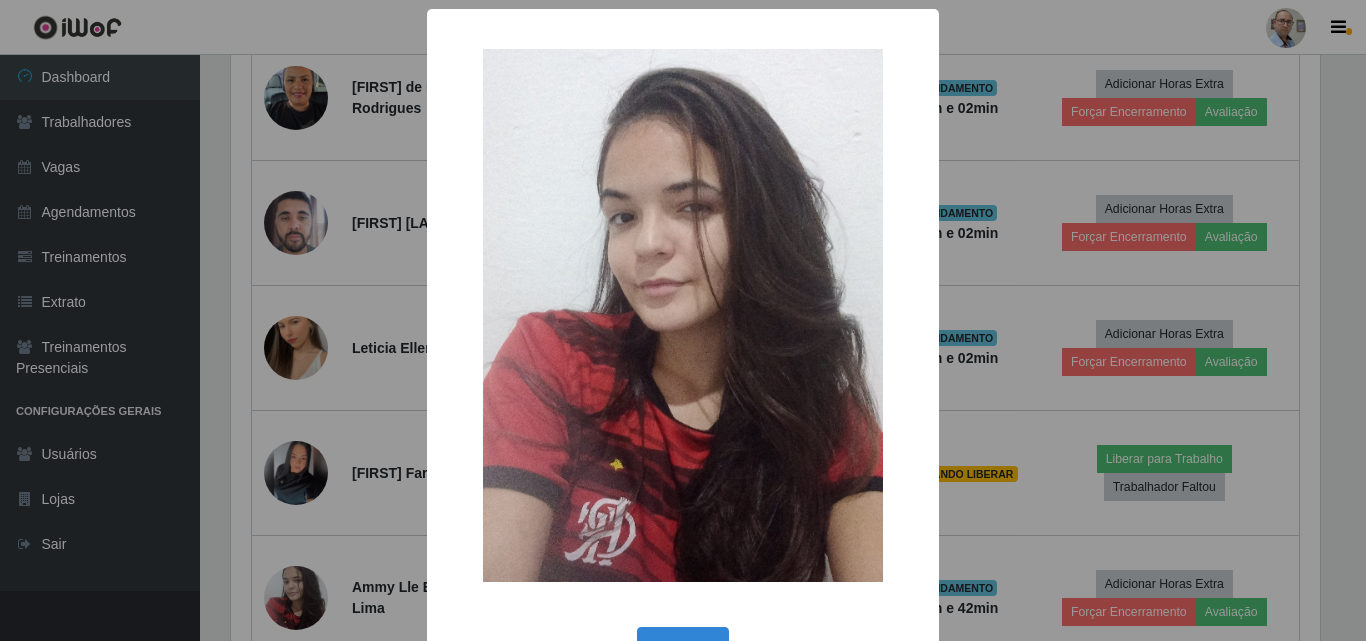 scroll, scrollTop: 999585, scrollLeft: 998911, axis: both 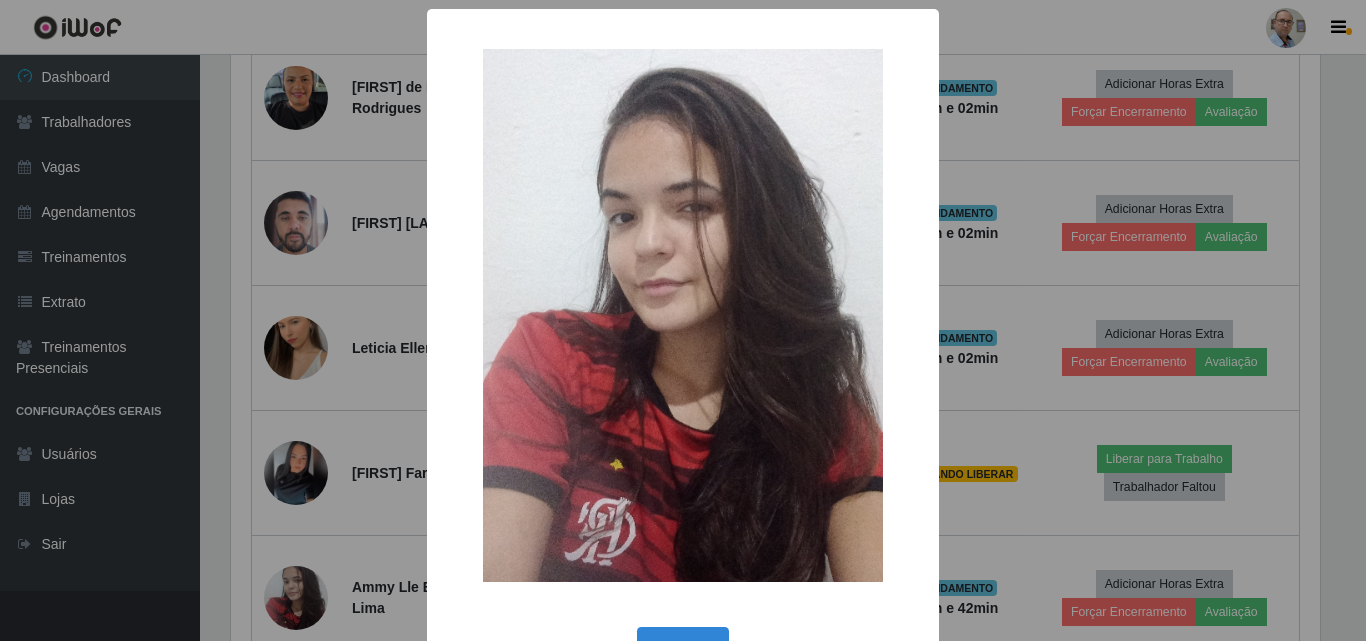 click on "× OK Cancel" at bounding box center [683, 320] 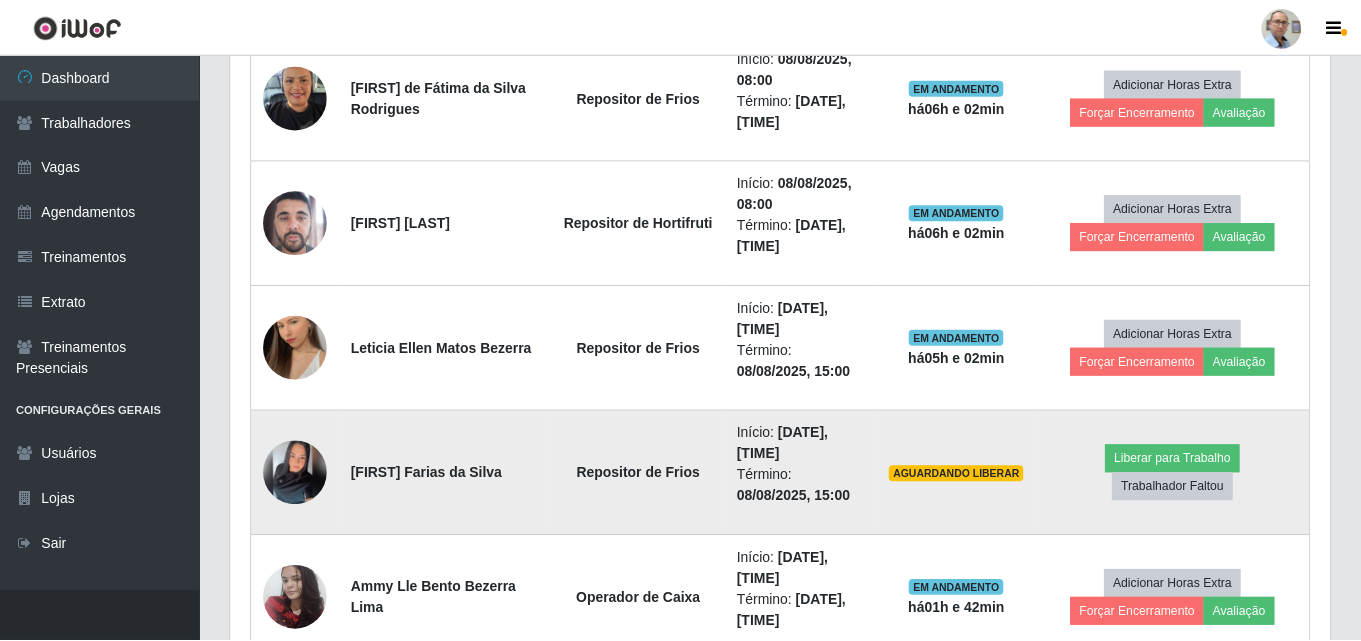 scroll, scrollTop: 999585, scrollLeft: 998901, axis: both 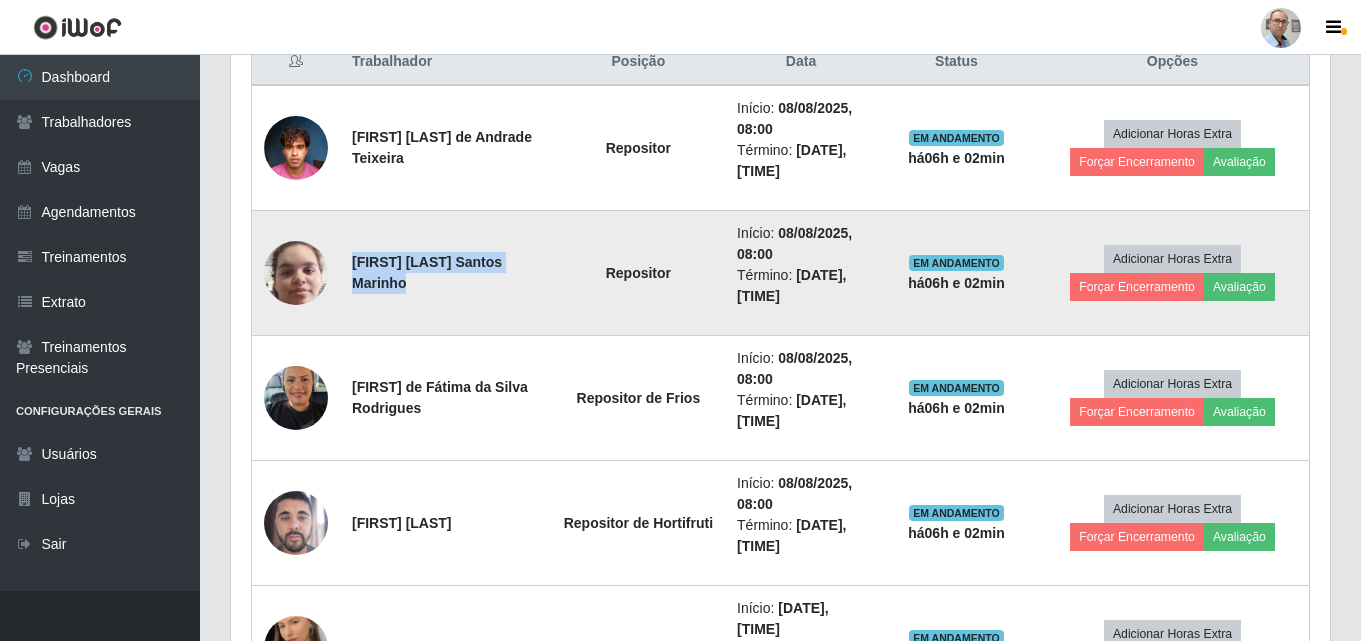 drag, startPoint x: 352, startPoint y: 264, endPoint x: 422, endPoint y: 285, distance: 73.082146 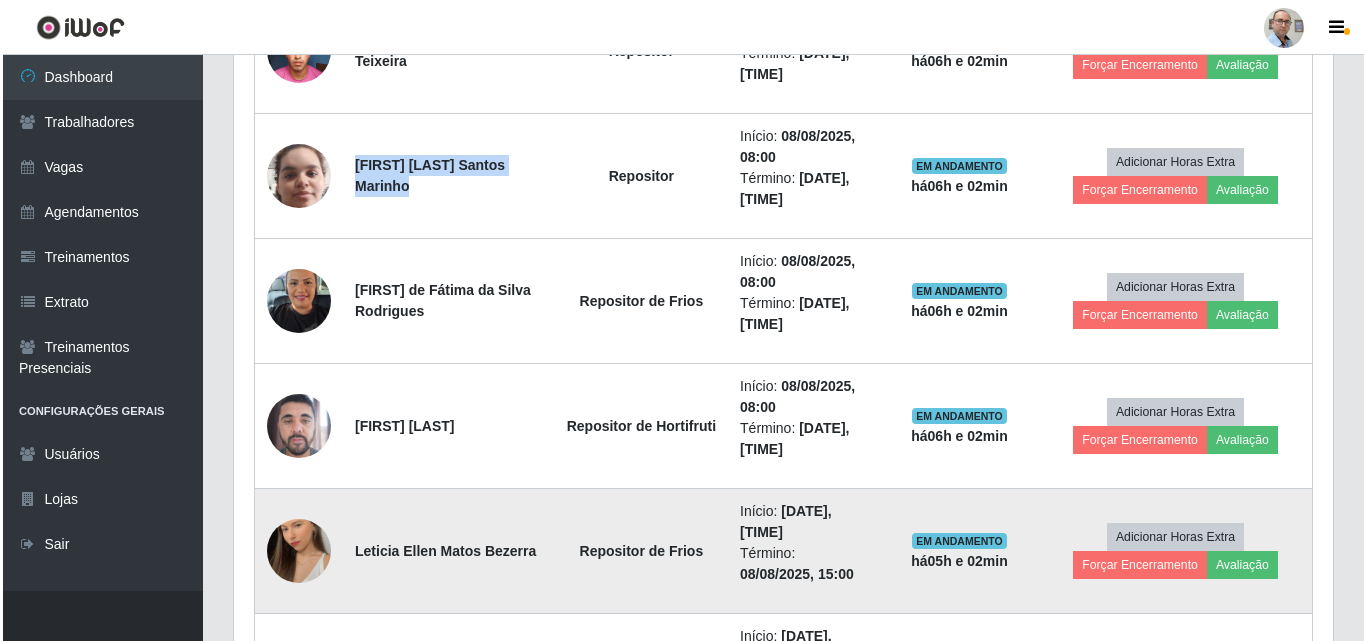 scroll, scrollTop: 891, scrollLeft: 0, axis: vertical 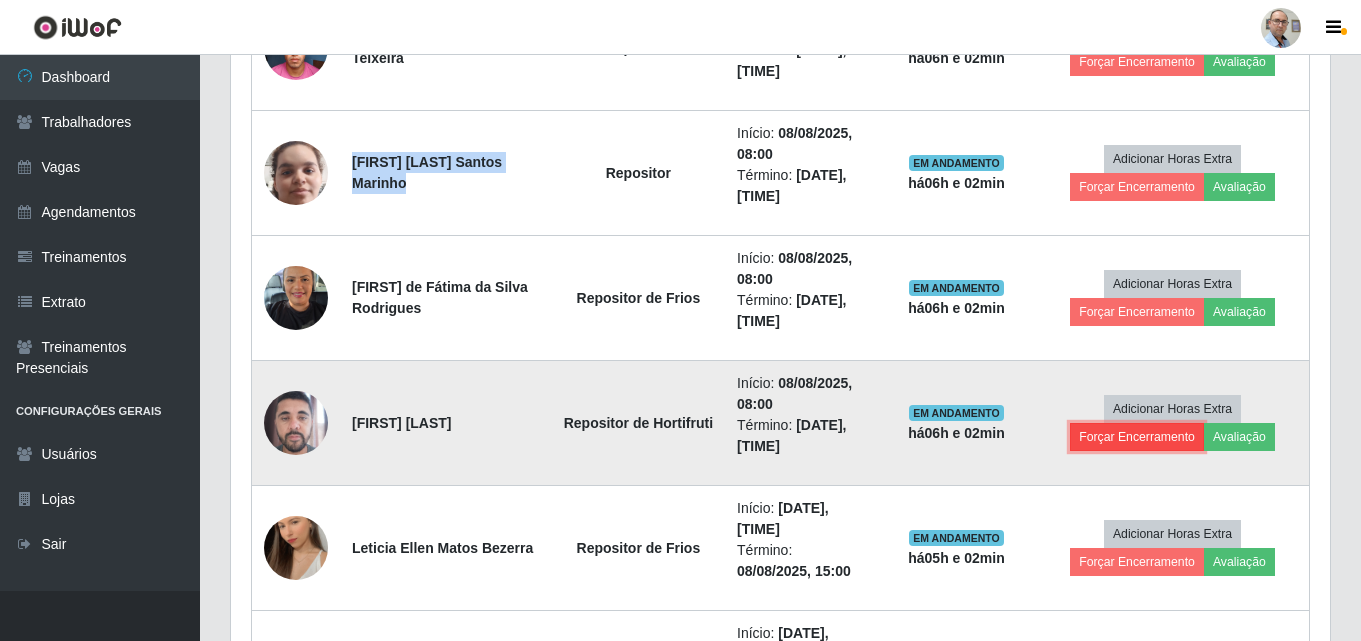 click on "Forçar Encerramento" at bounding box center (1137, 437) 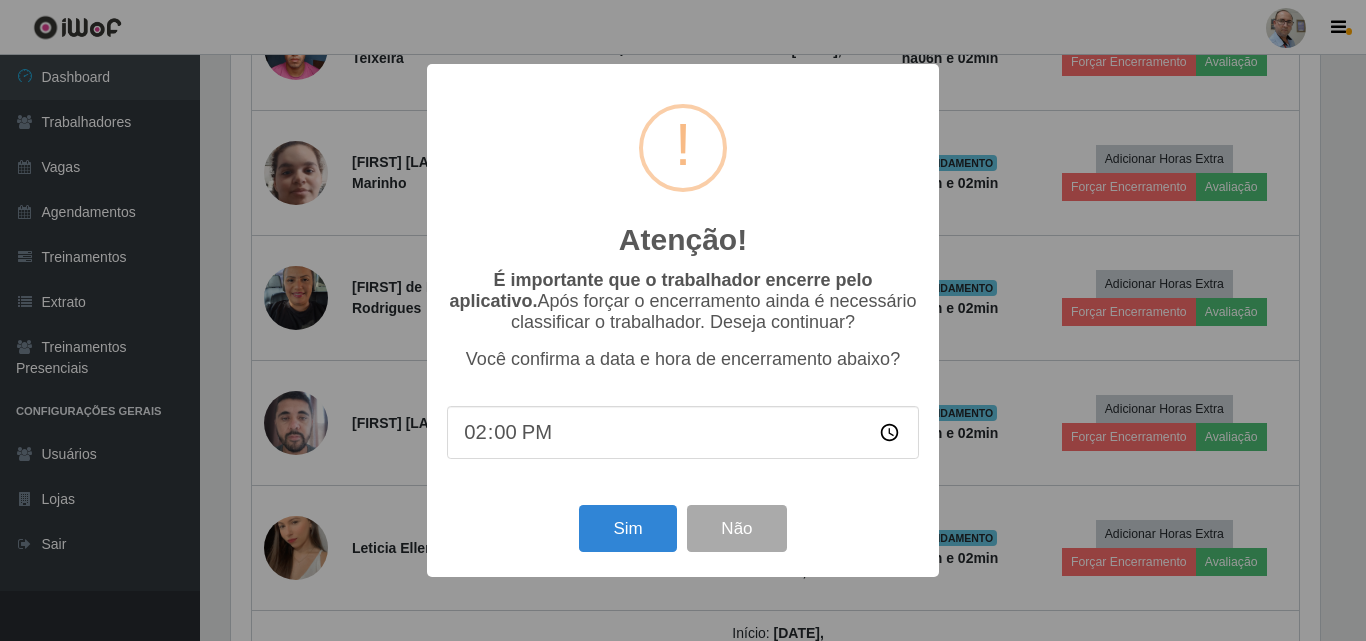 scroll, scrollTop: 999585, scrollLeft: 998911, axis: both 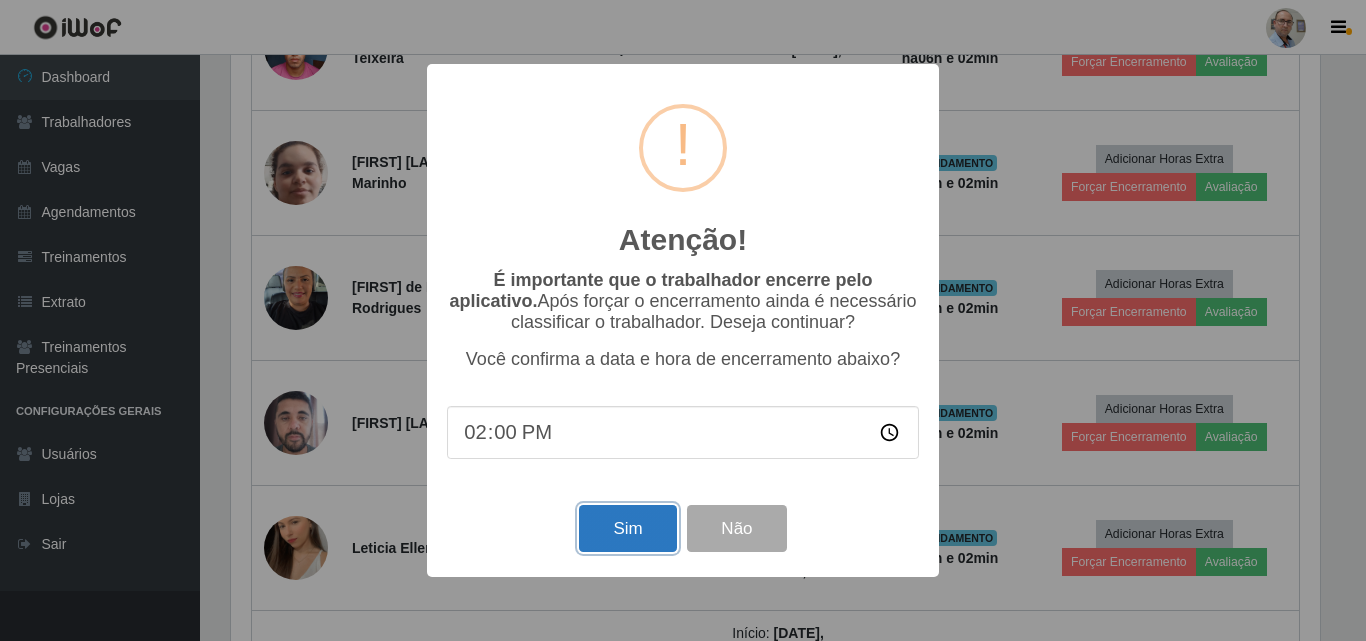 click on "Sim" at bounding box center (627, 528) 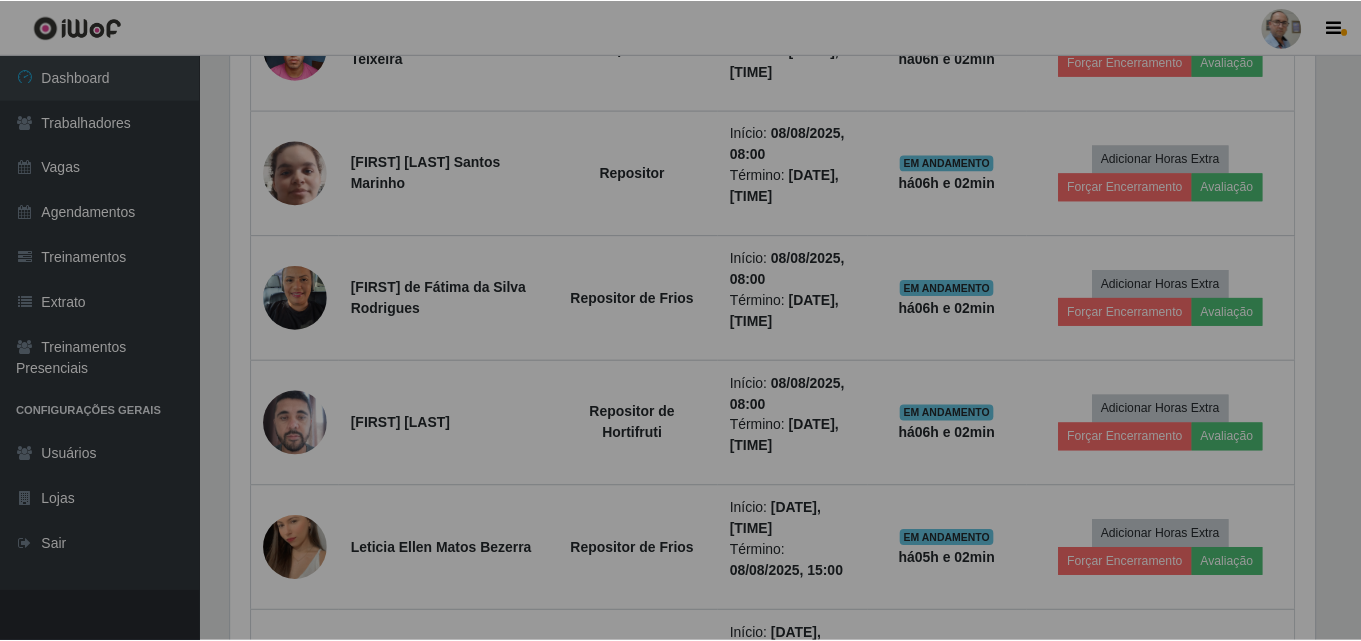 scroll, scrollTop: 999585, scrollLeft: 998901, axis: both 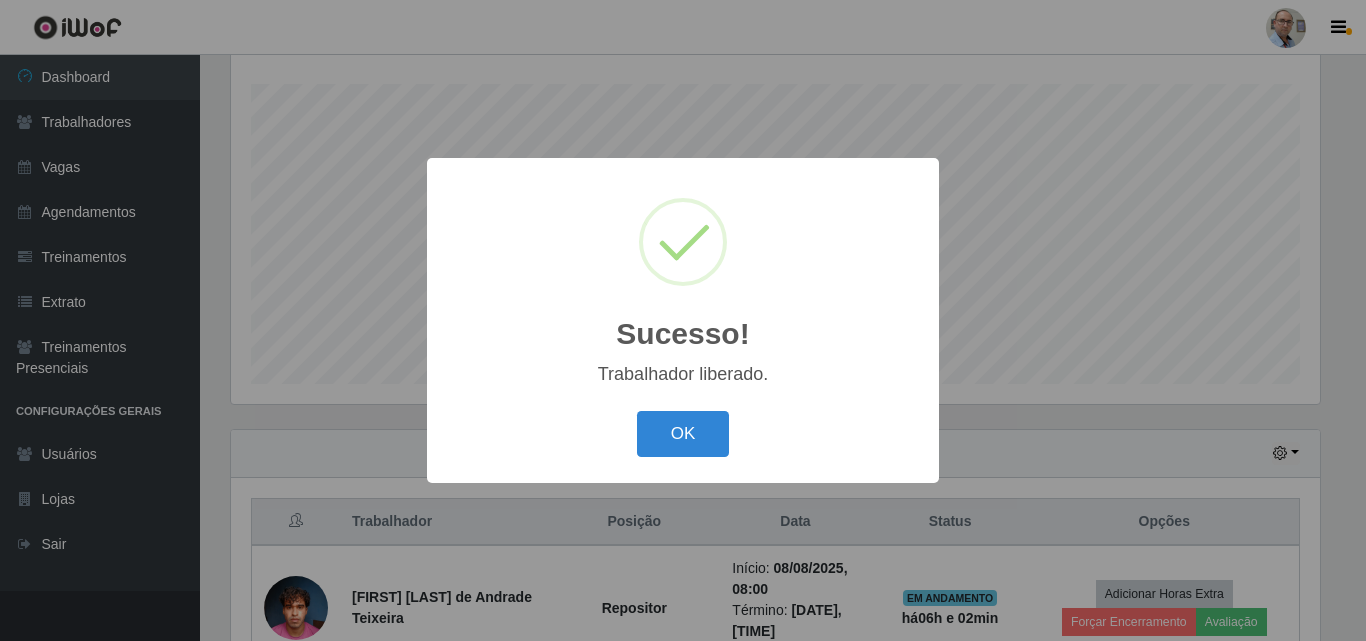 click on "Sucesso! × Trabalhador liberado. OK Cancel" at bounding box center [683, 320] 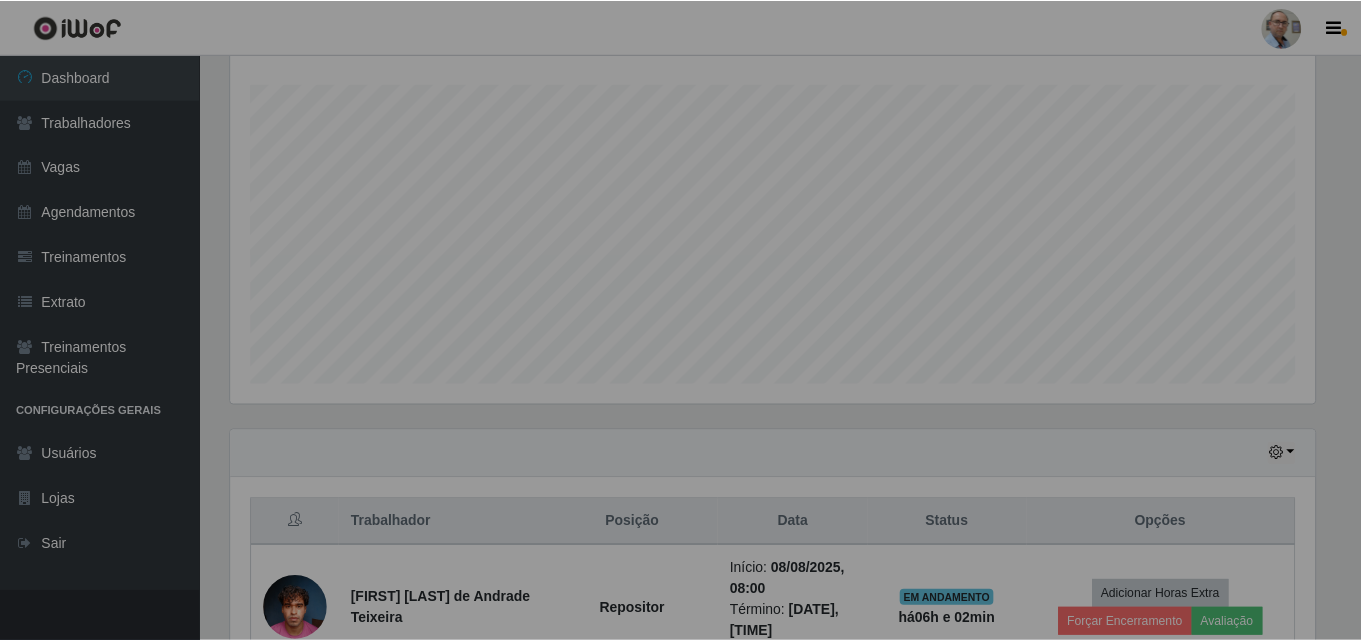 scroll, scrollTop: 999585, scrollLeft: 998901, axis: both 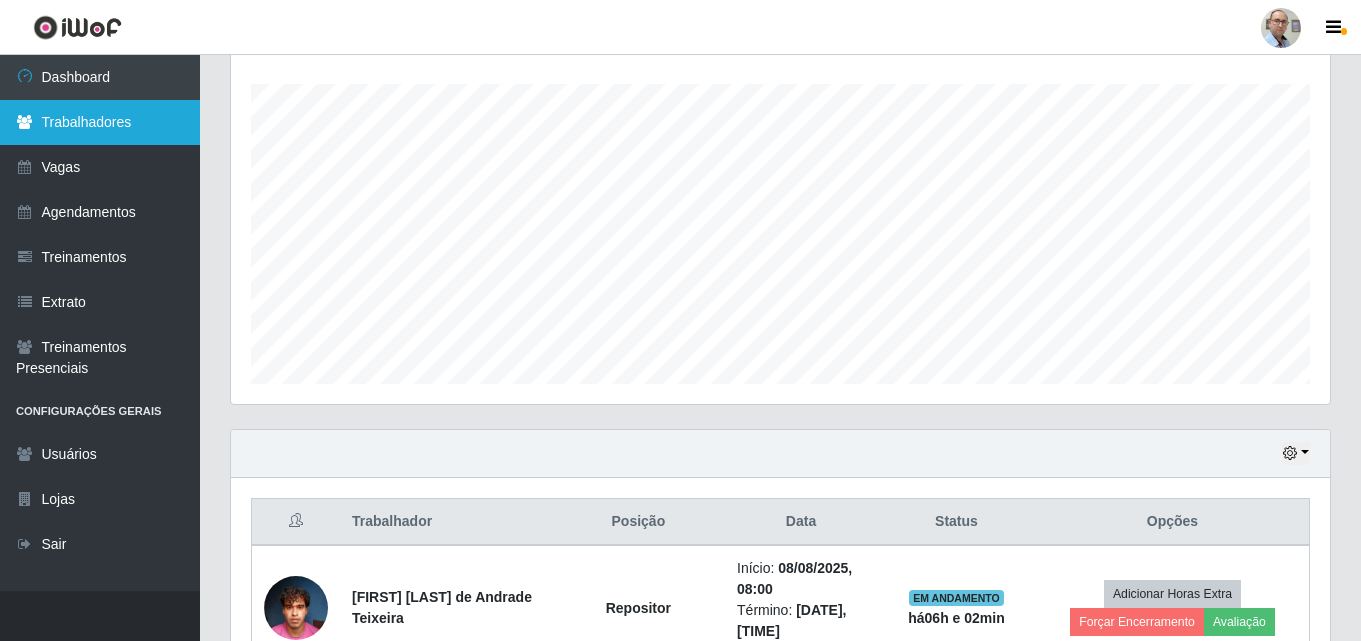 click on "Trabalhadores" at bounding box center (100, 122) 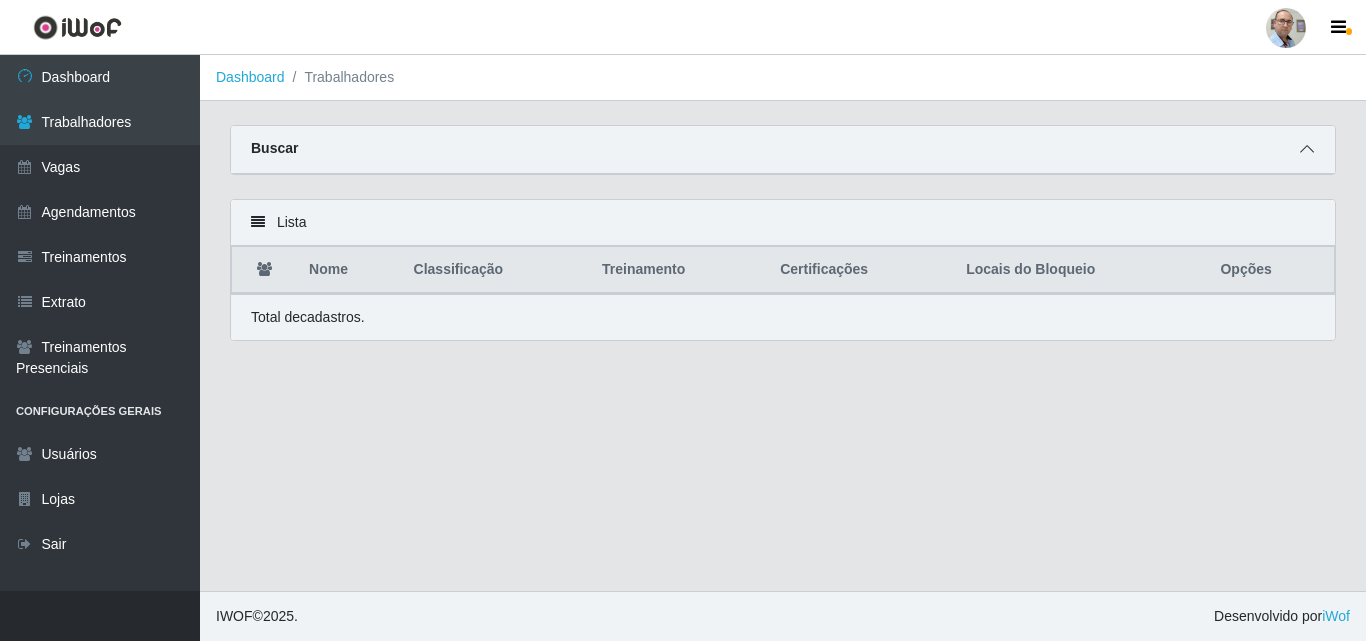 click at bounding box center [1307, 149] 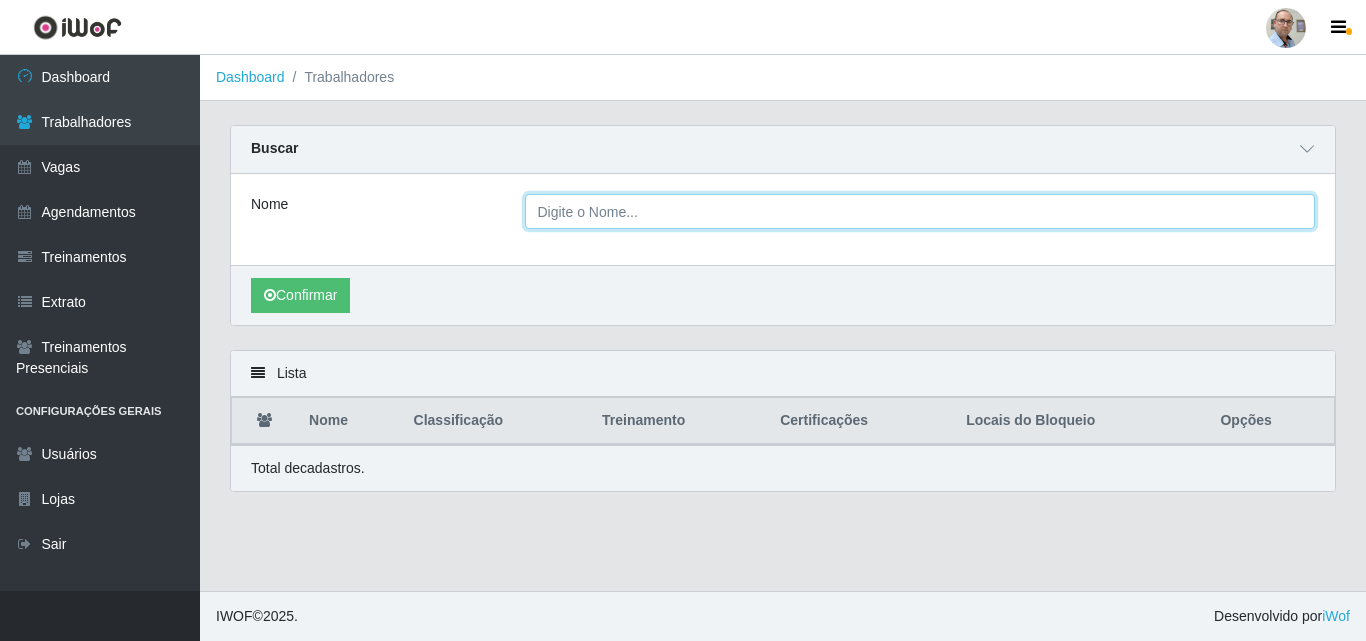 click on "Nome" at bounding box center (920, 211) 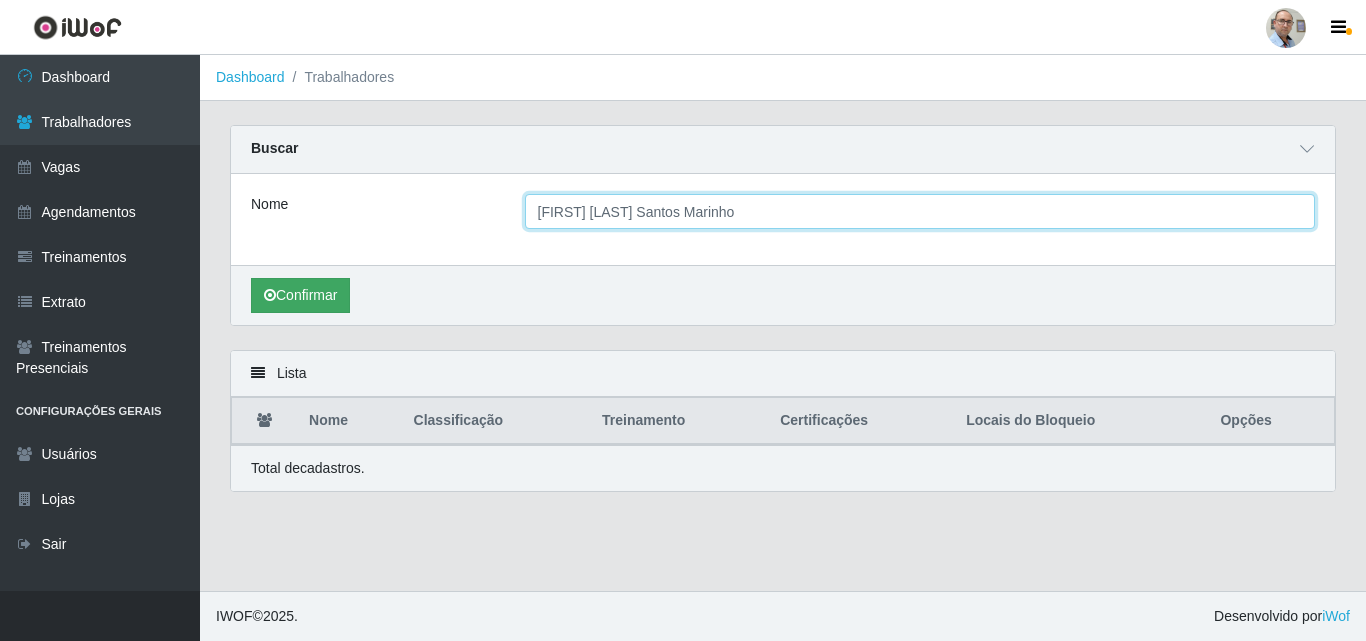 type on "[FIRST] [LAST] Santos Marinho" 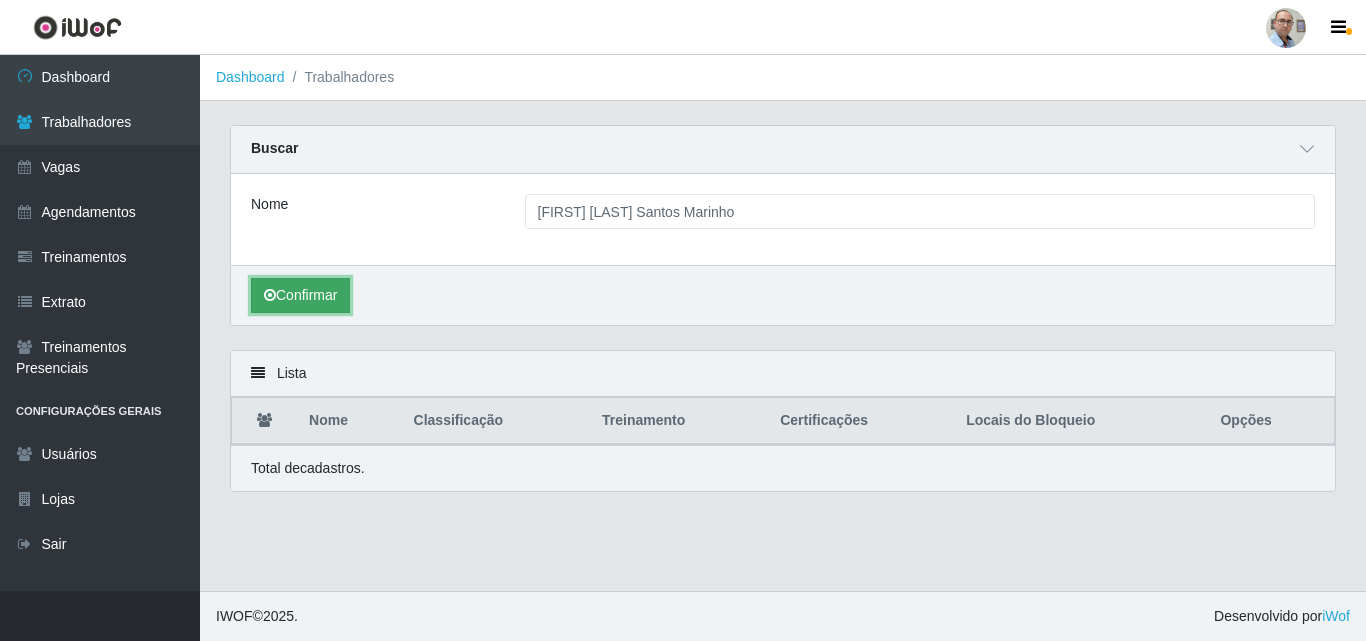 click on "Confirmar" at bounding box center [300, 295] 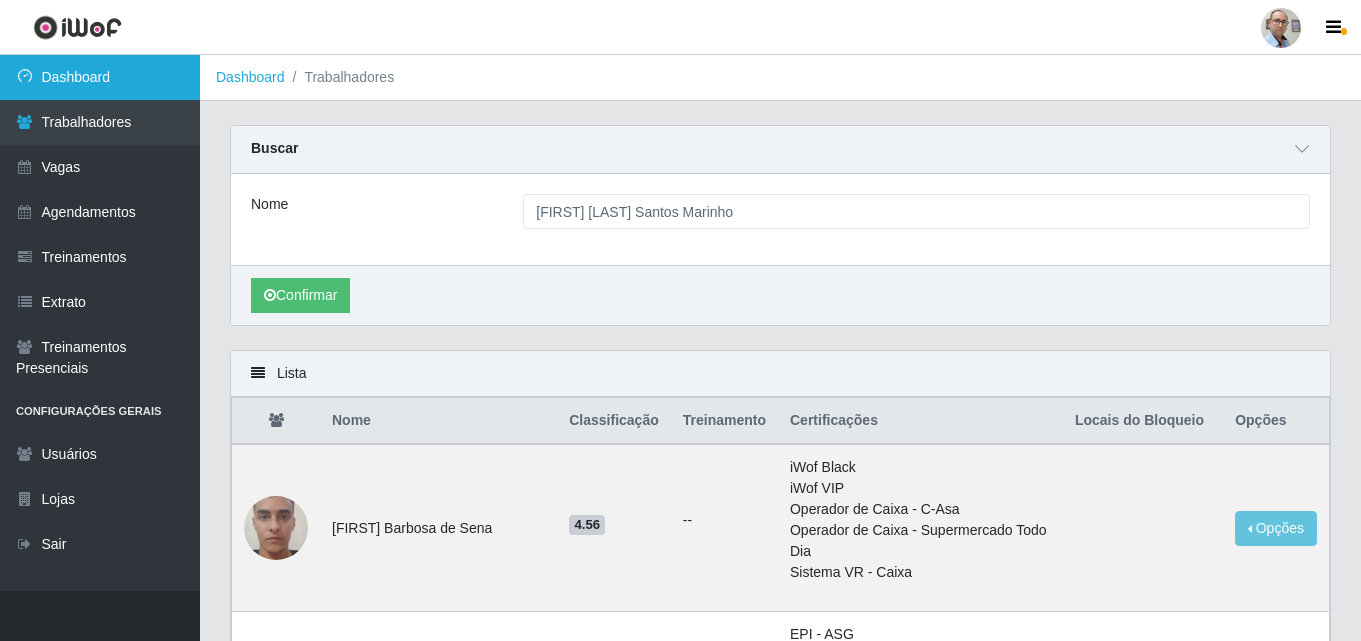 click on "Dashboard" at bounding box center (100, 77) 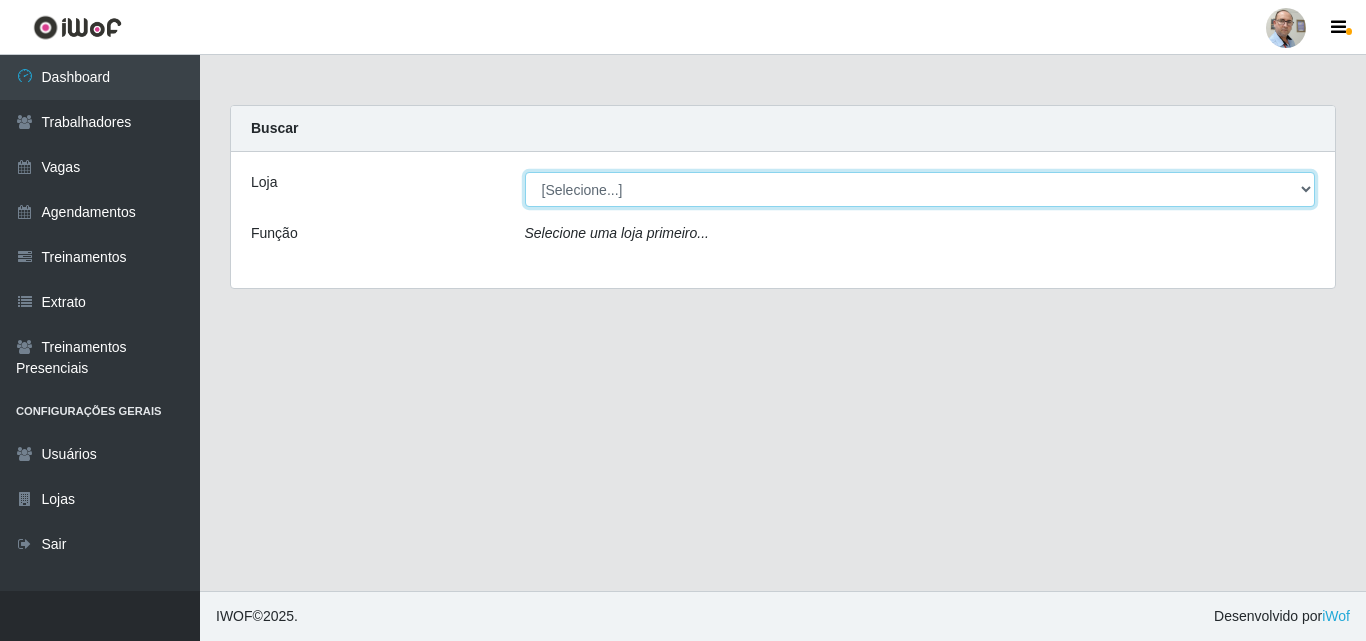 click on "[Selecione...] Mar Vermelho - Loja 04" at bounding box center (920, 189) 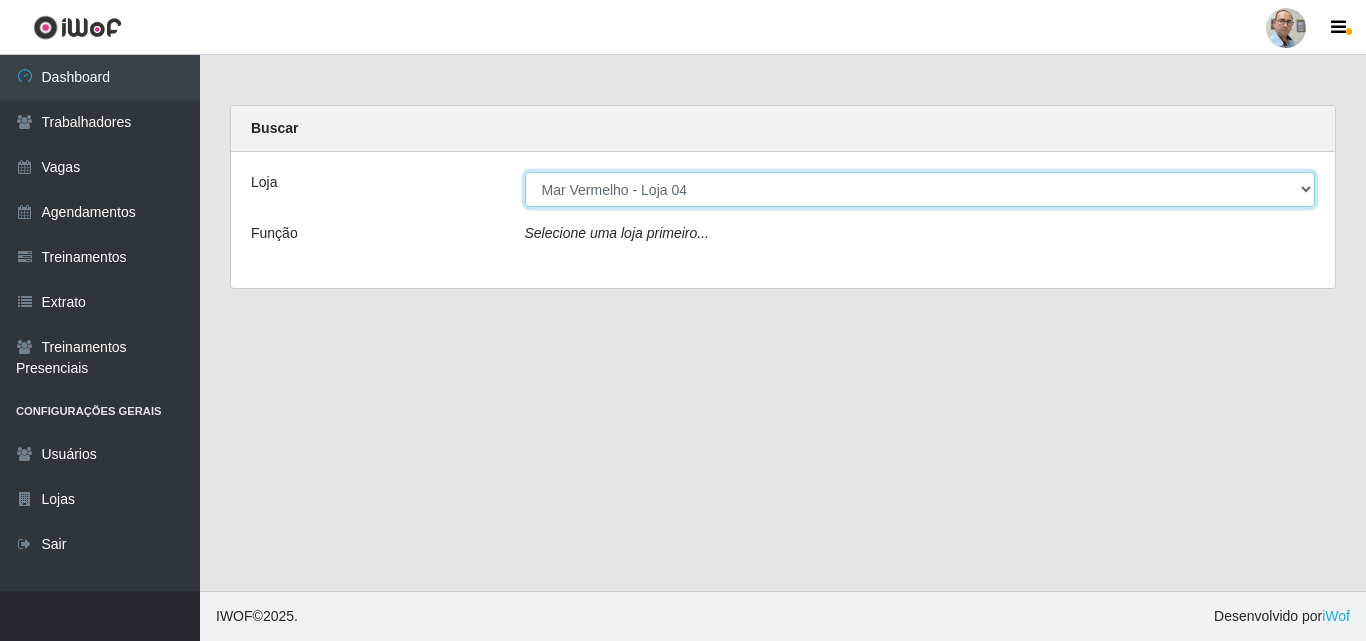 click on "[Selecione...] Mar Vermelho - Loja 04" at bounding box center (920, 189) 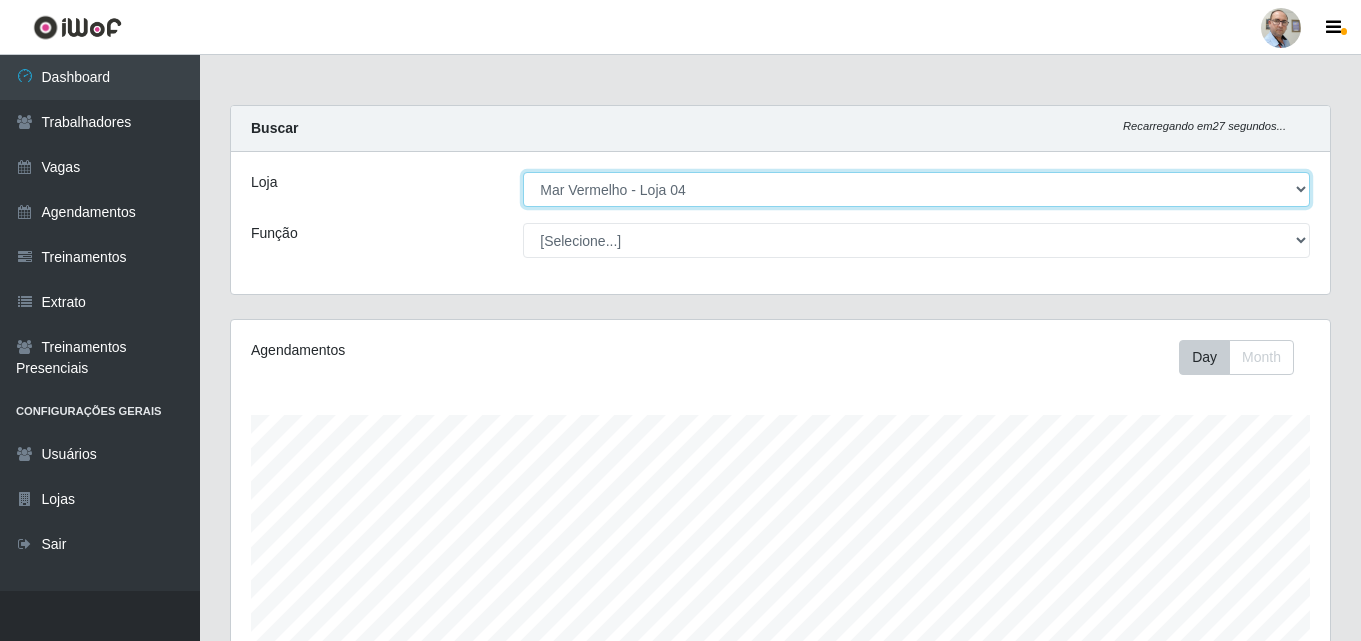 scroll, scrollTop: 999585, scrollLeft: 998901, axis: both 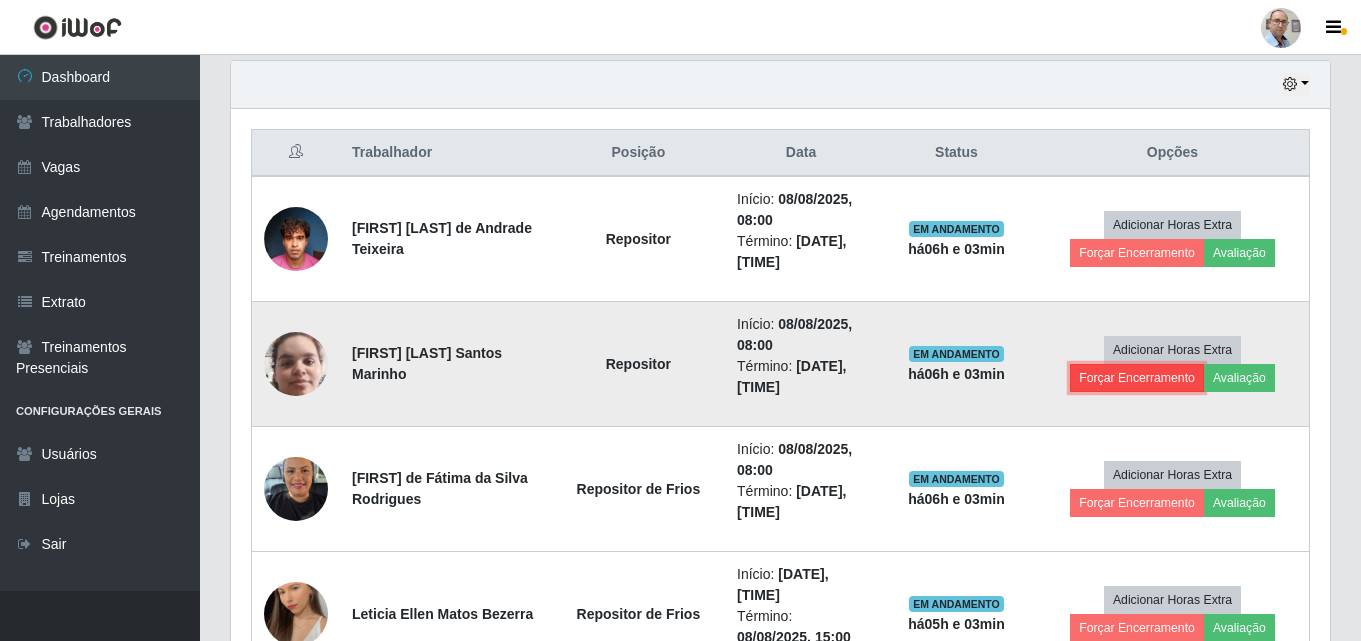 click on "Forçar Encerramento" at bounding box center [1137, 378] 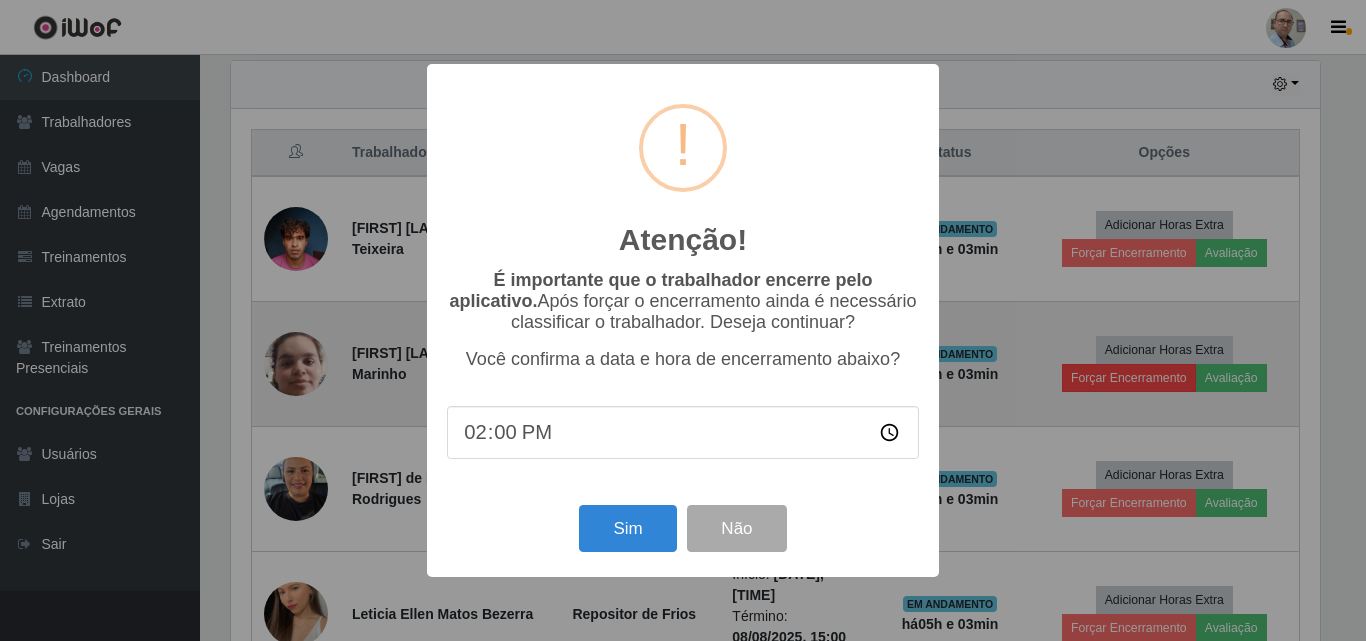 scroll, scrollTop: 999585, scrollLeft: 998911, axis: both 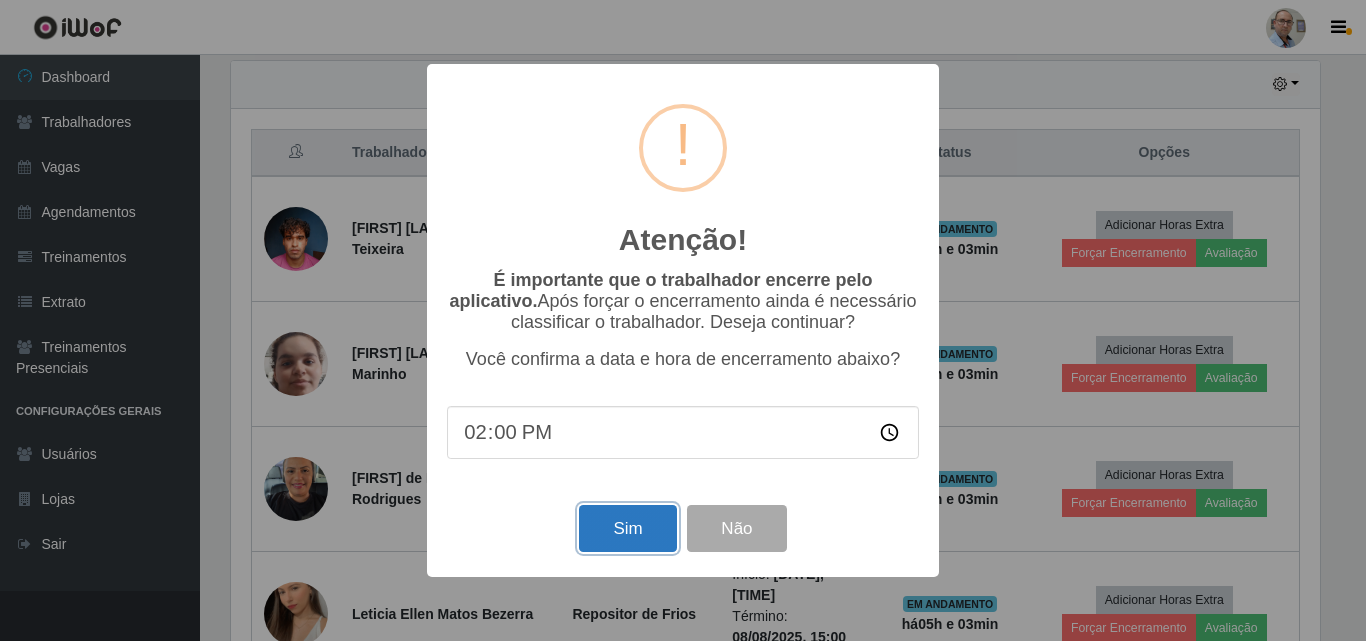 click on "Sim" at bounding box center (627, 528) 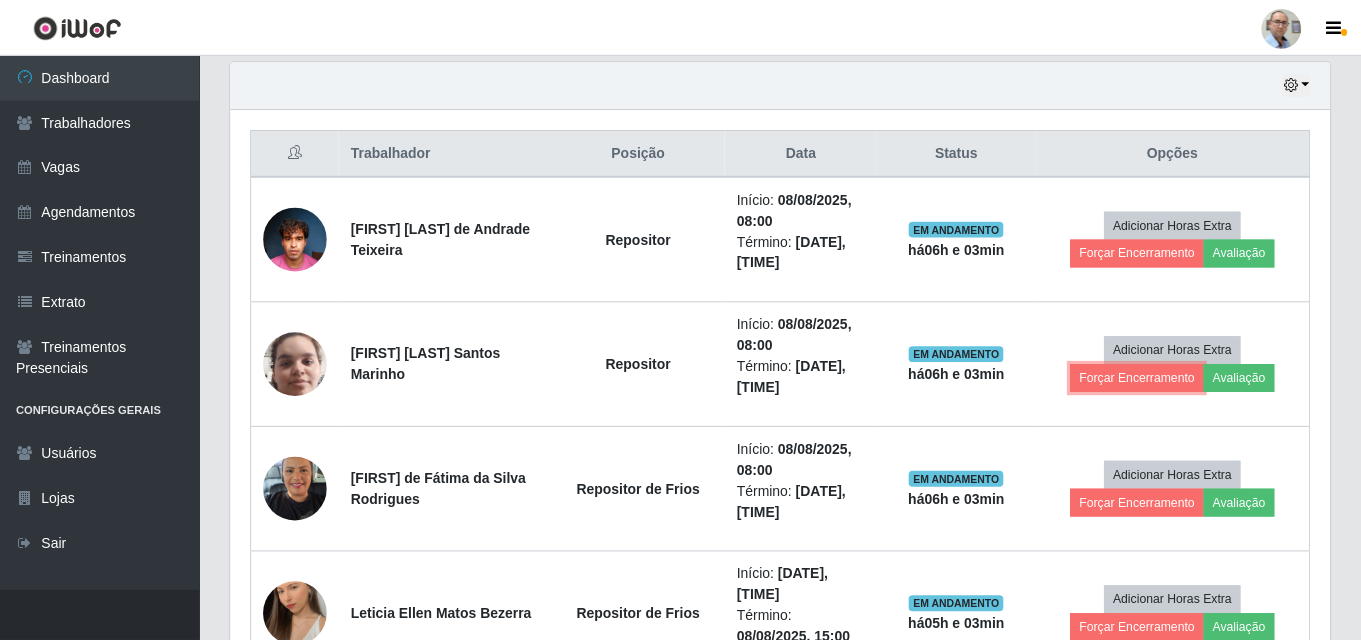 scroll, scrollTop: 999585, scrollLeft: 998901, axis: both 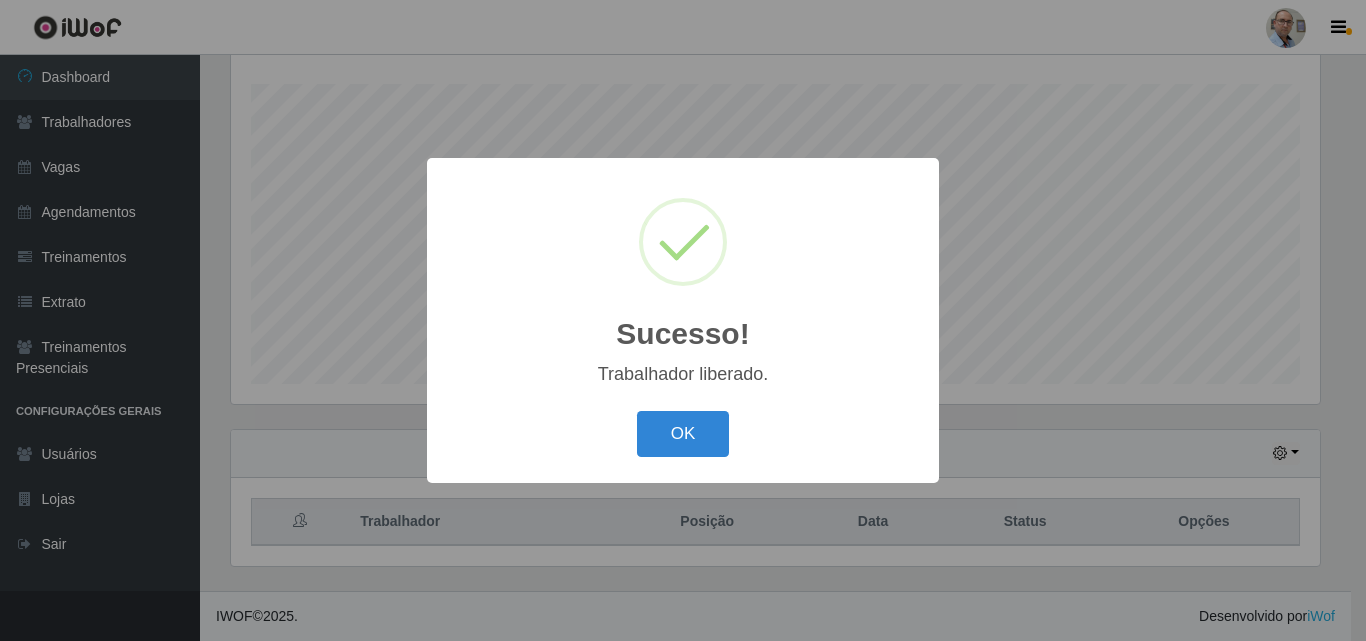 click on "Sucesso! × Trabalhador liberado. OK Cancel" at bounding box center (683, 320) 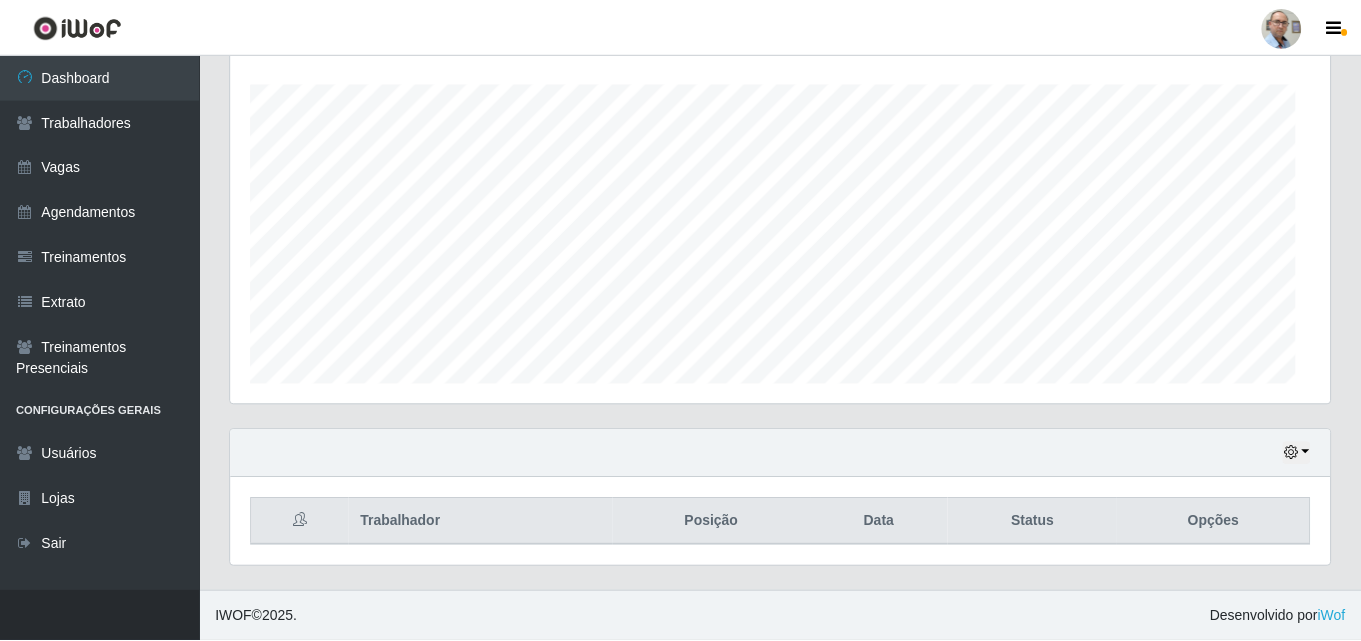 scroll, scrollTop: 999585, scrollLeft: 998901, axis: both 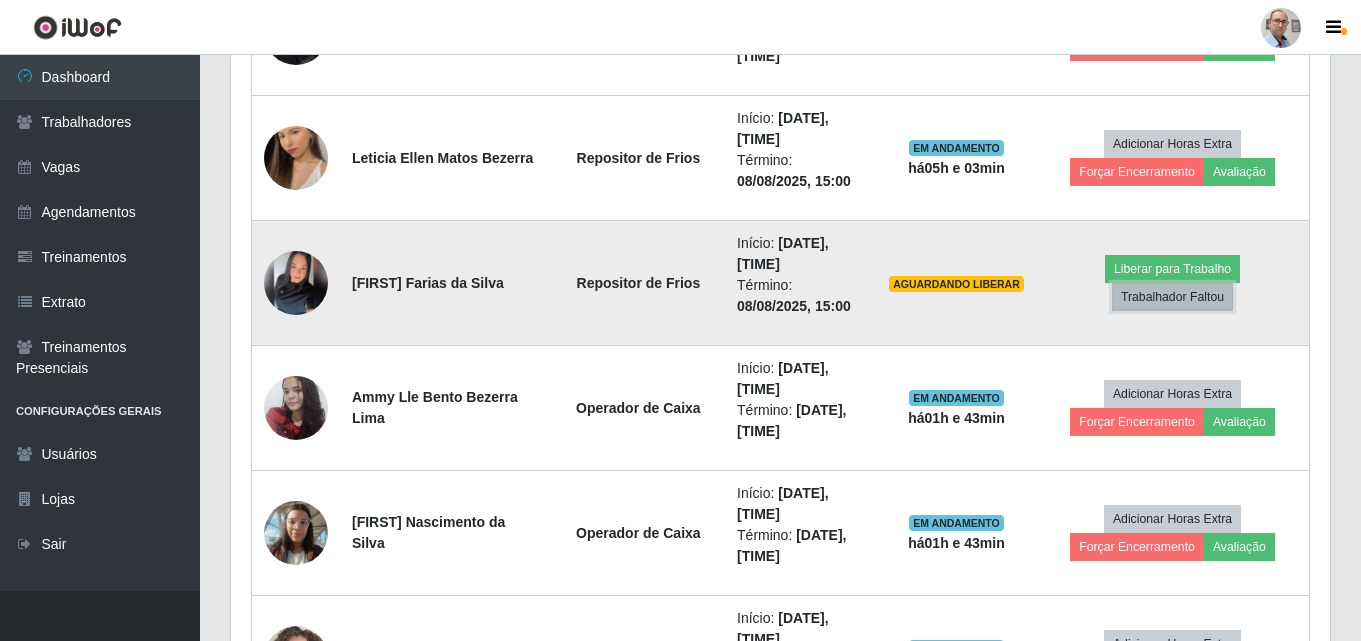 click on "Trabalhador Faltou" at bounding box center (1172, 297) 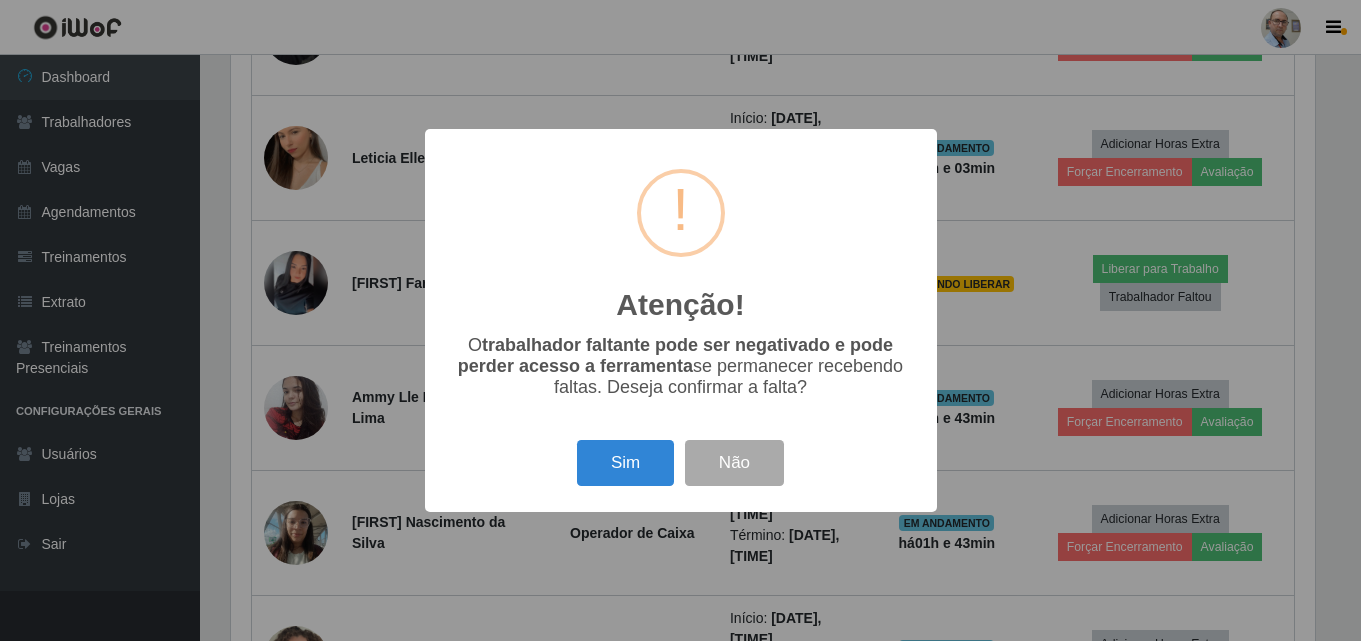 scroll, scrollTop: 999585, scrollLeft: 998911, axis: both 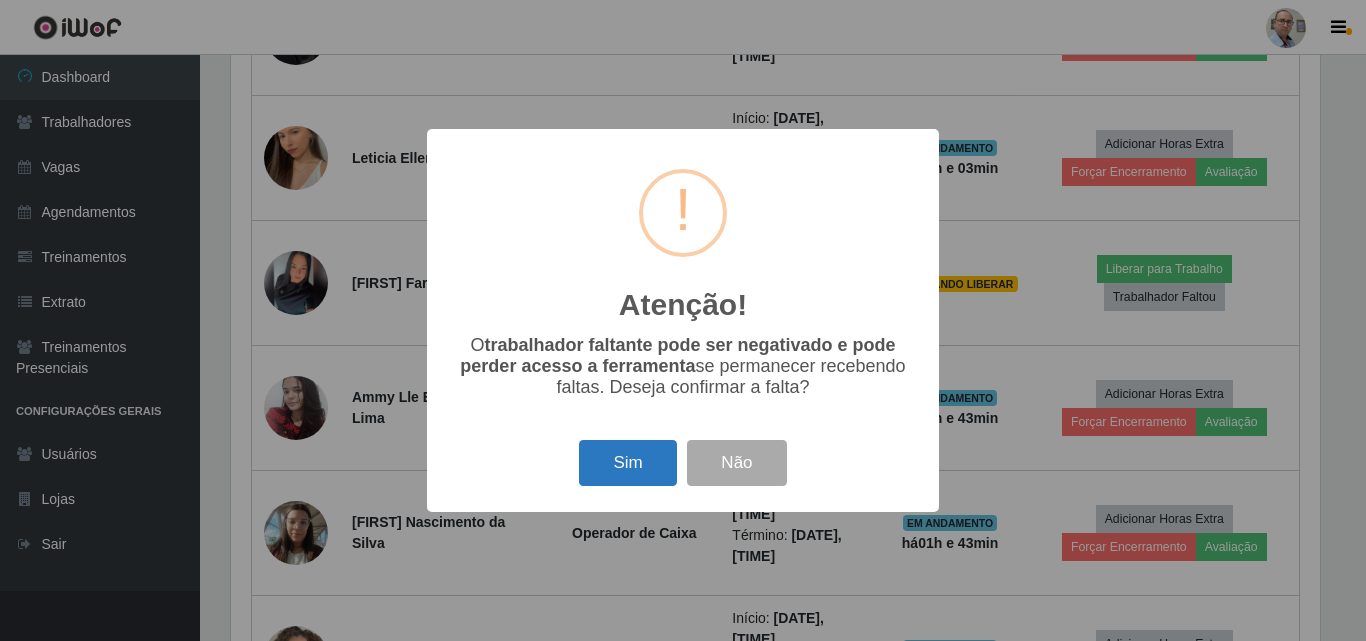 click on "Sim" at bounding box center [627, 463] 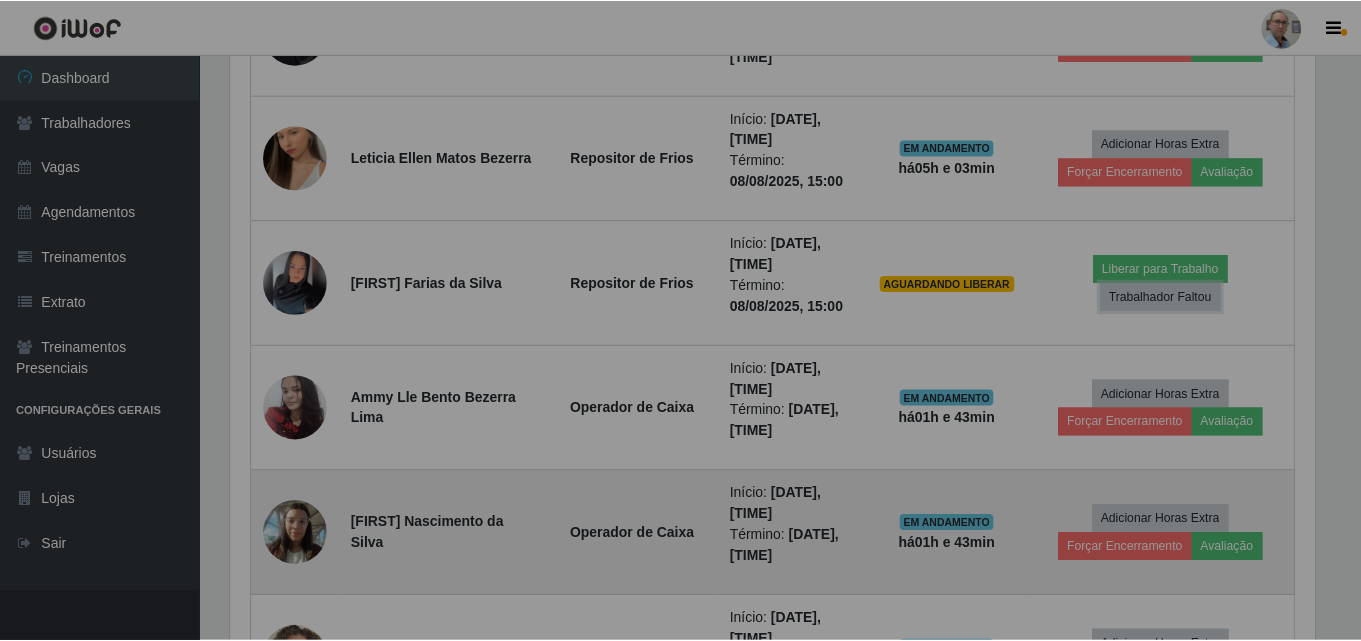 scroll, scrollTop: 999585, scrollLeft: 998901, axis: both 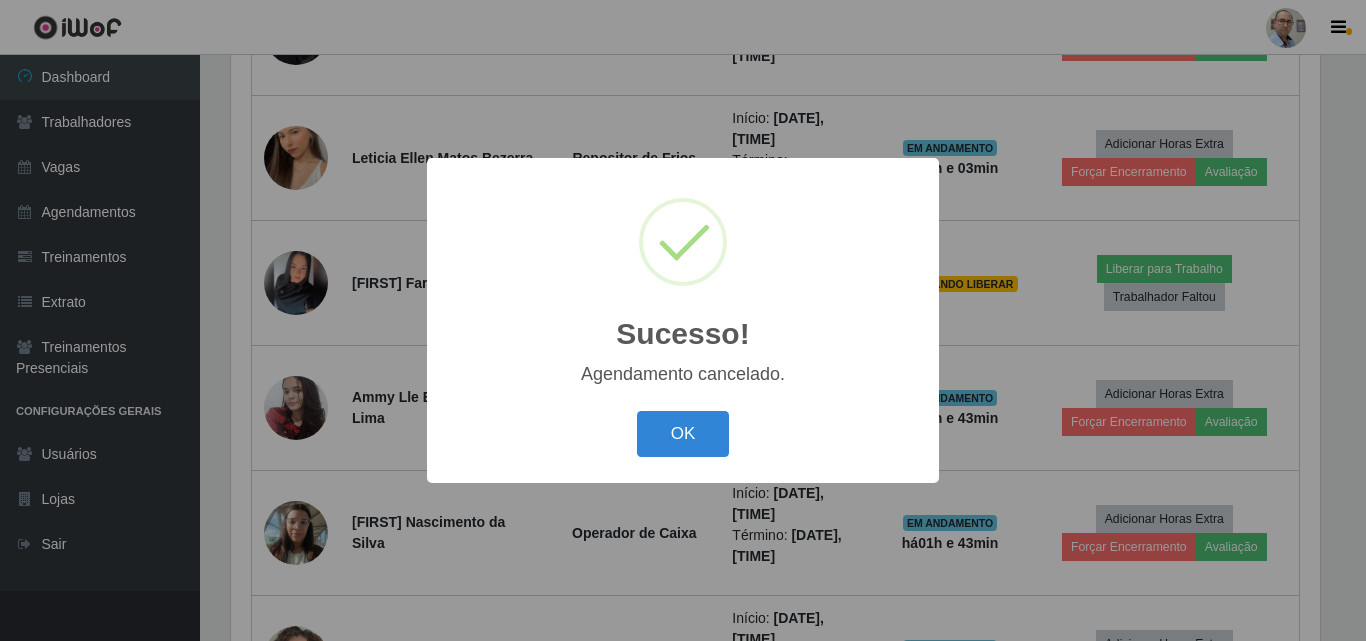 click on "Sucesso! × Agendamento cancelado. OK Cancel" at bounding box center [683, 320] 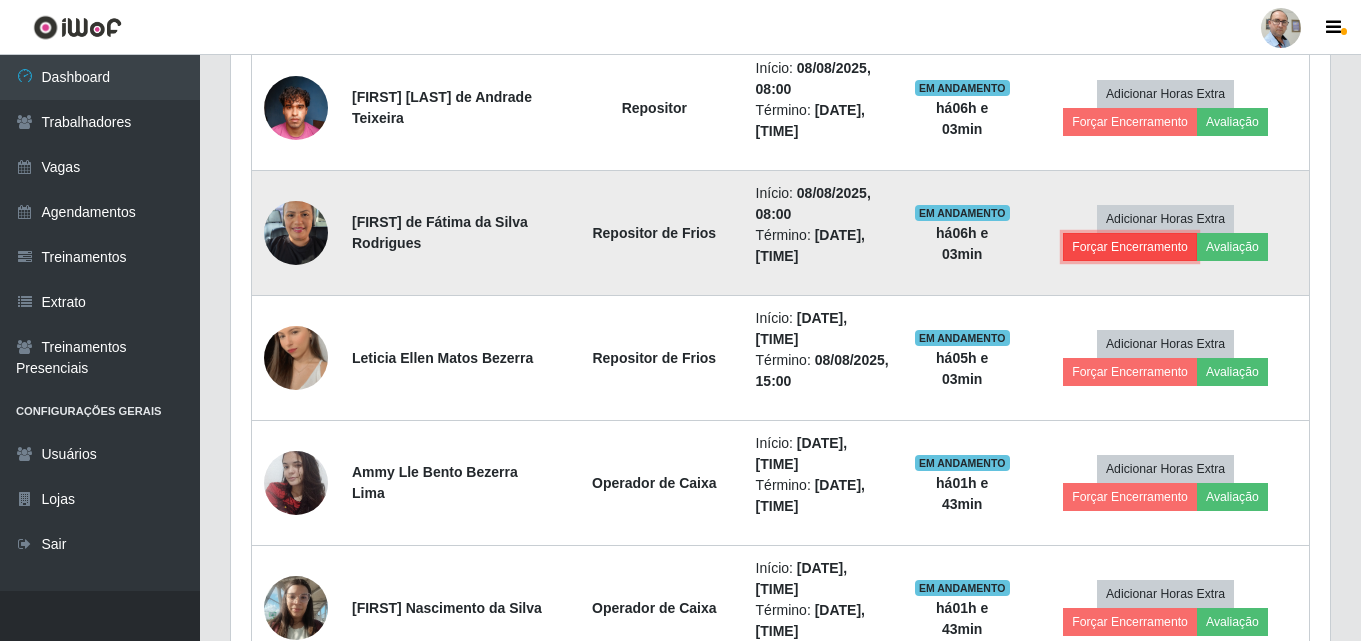click on "Forçar Encerramento" at bounding box center (1130, 247) 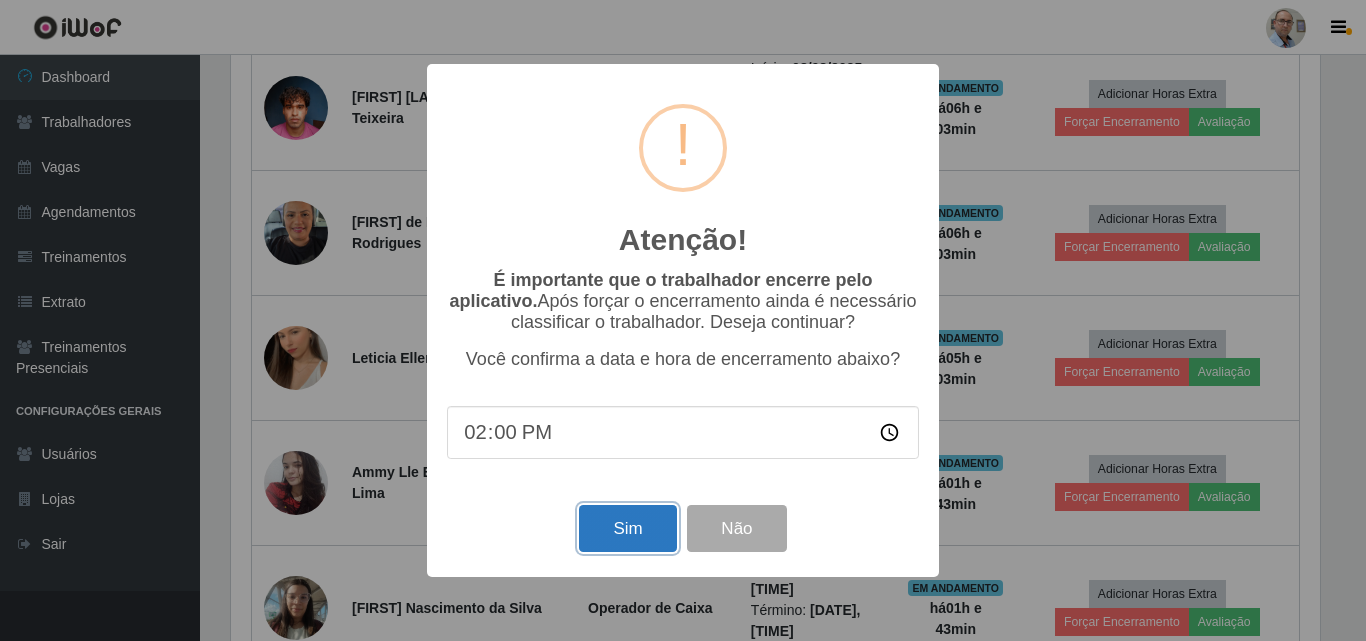 click on "Sim" at bounding box center (627, 528) 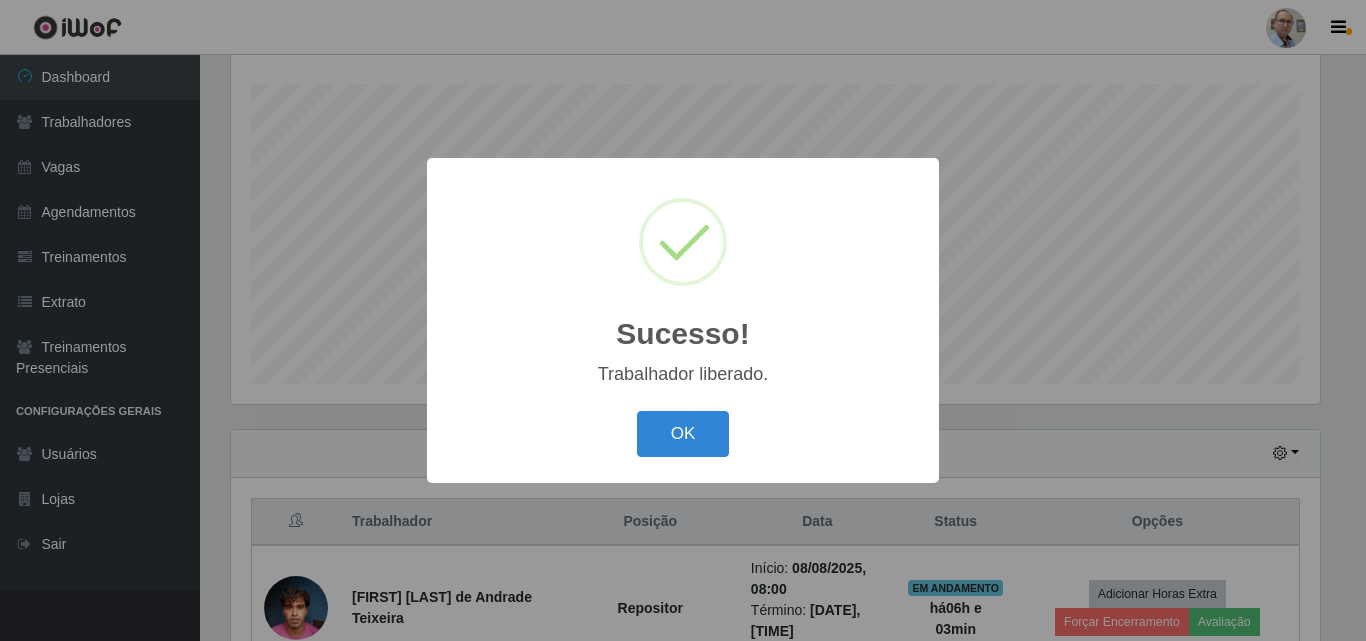 click on "Sucesso! × Trabalhador liberado. OK Cancel" at bounding box center [683, 320] 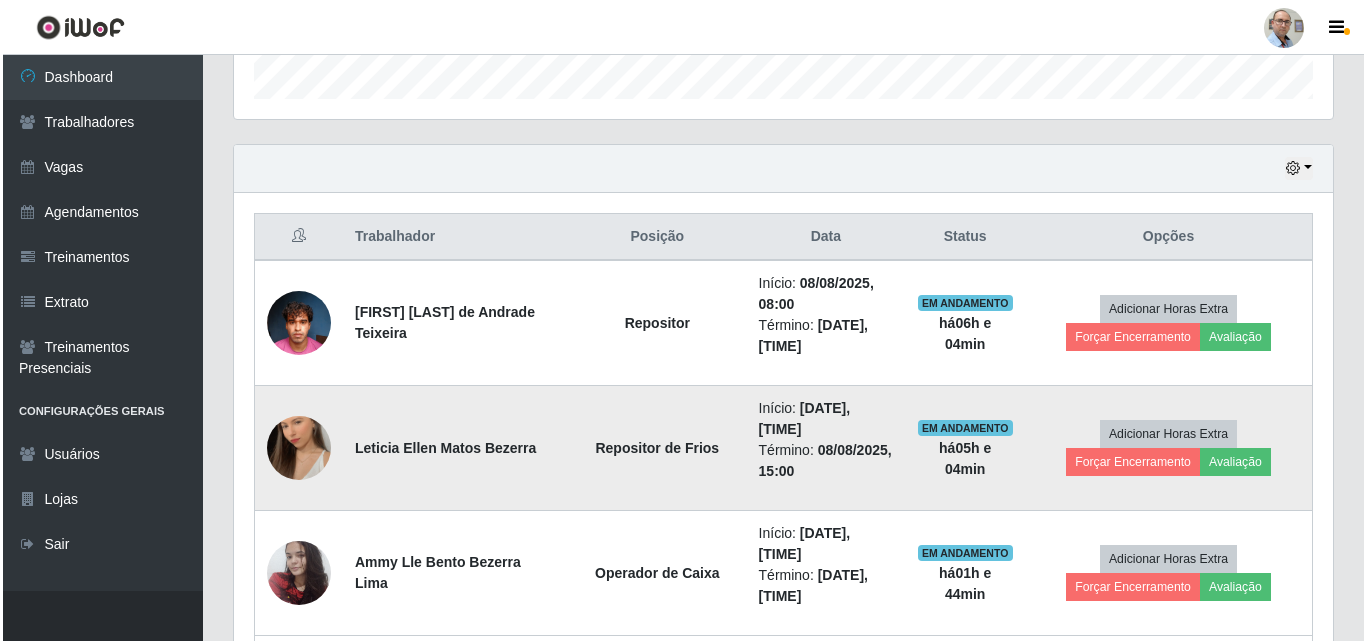 scroll, scrollTop: 731, scrollLeft: 0, axis: vertical 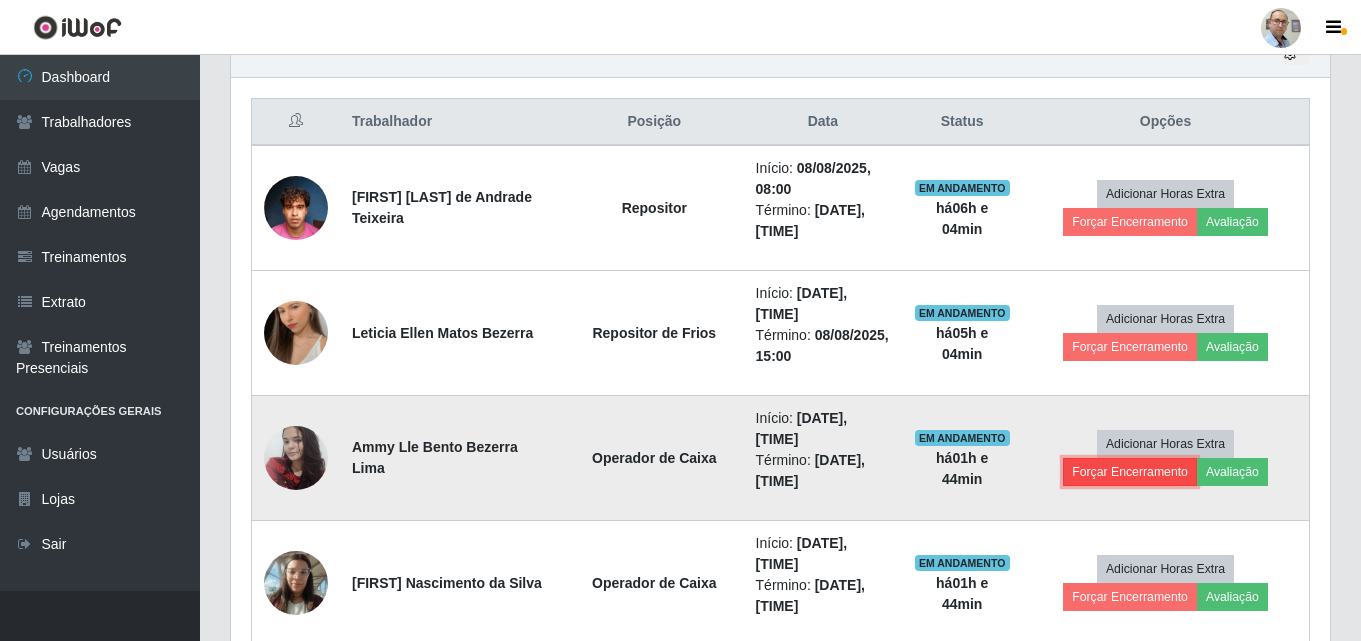 click on "Forçar Encerramento" at bounding box center [1130, 472] 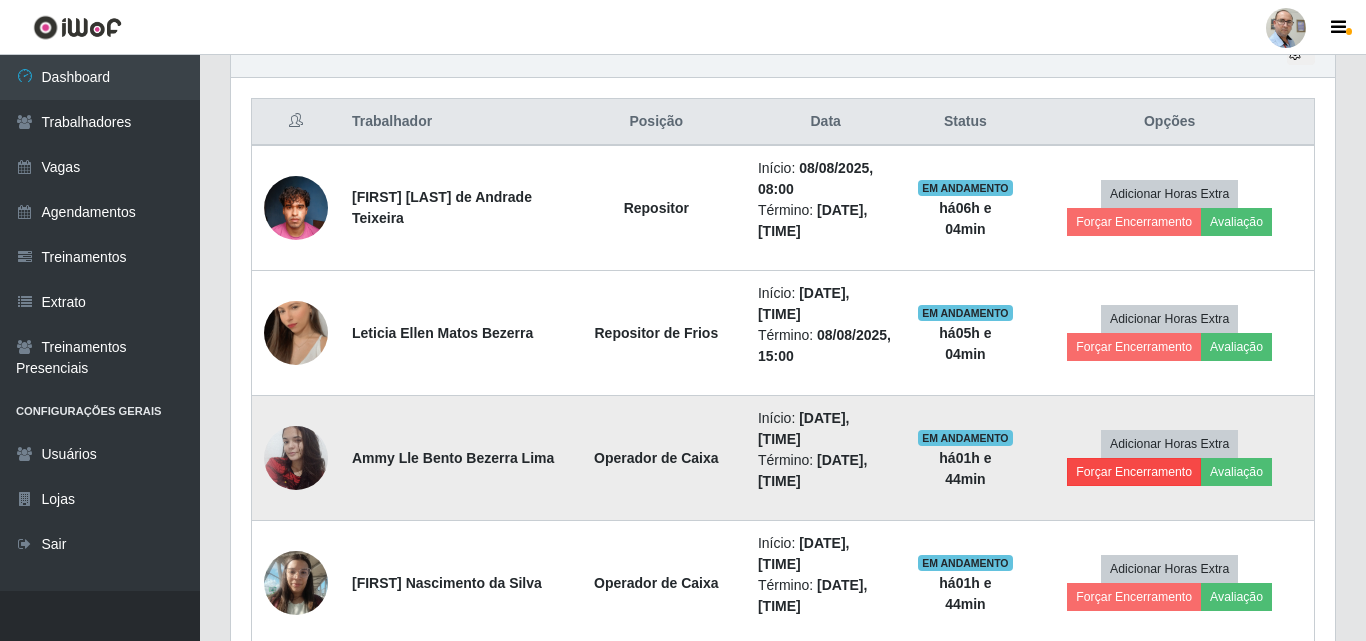 scroll, scrollTop: 999585, scrollLeft: 998911, axis: both 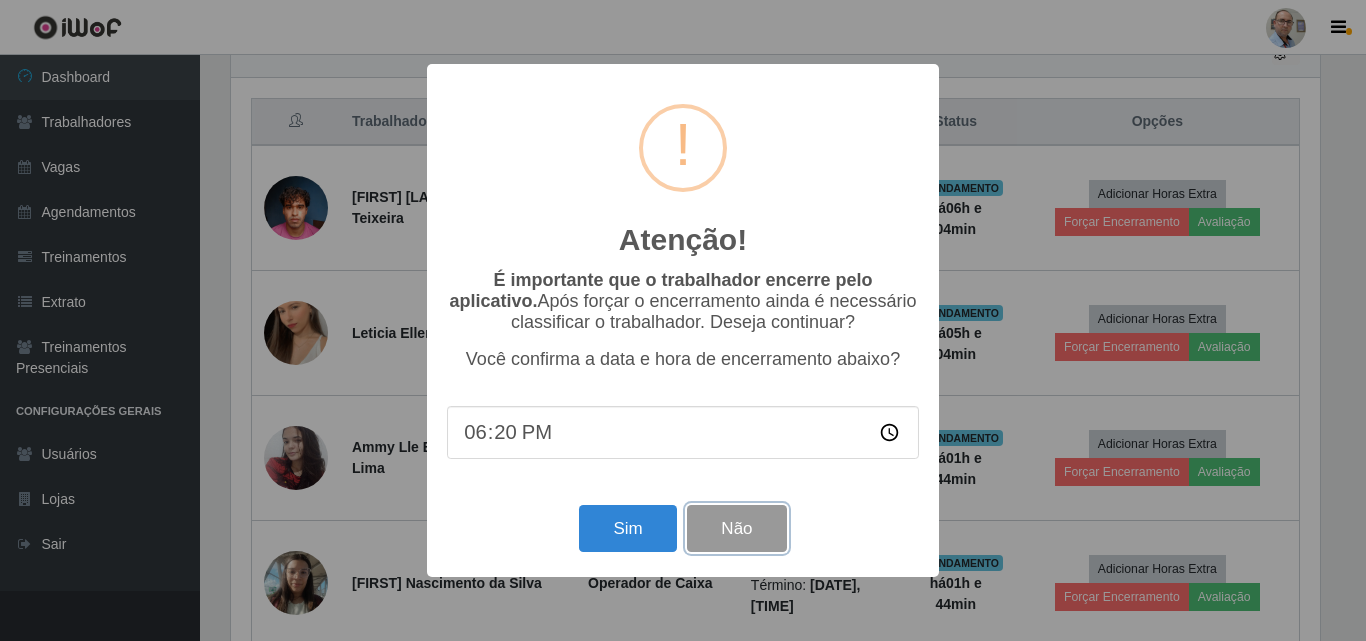 click on "Não" at bounding box center (736, 528) 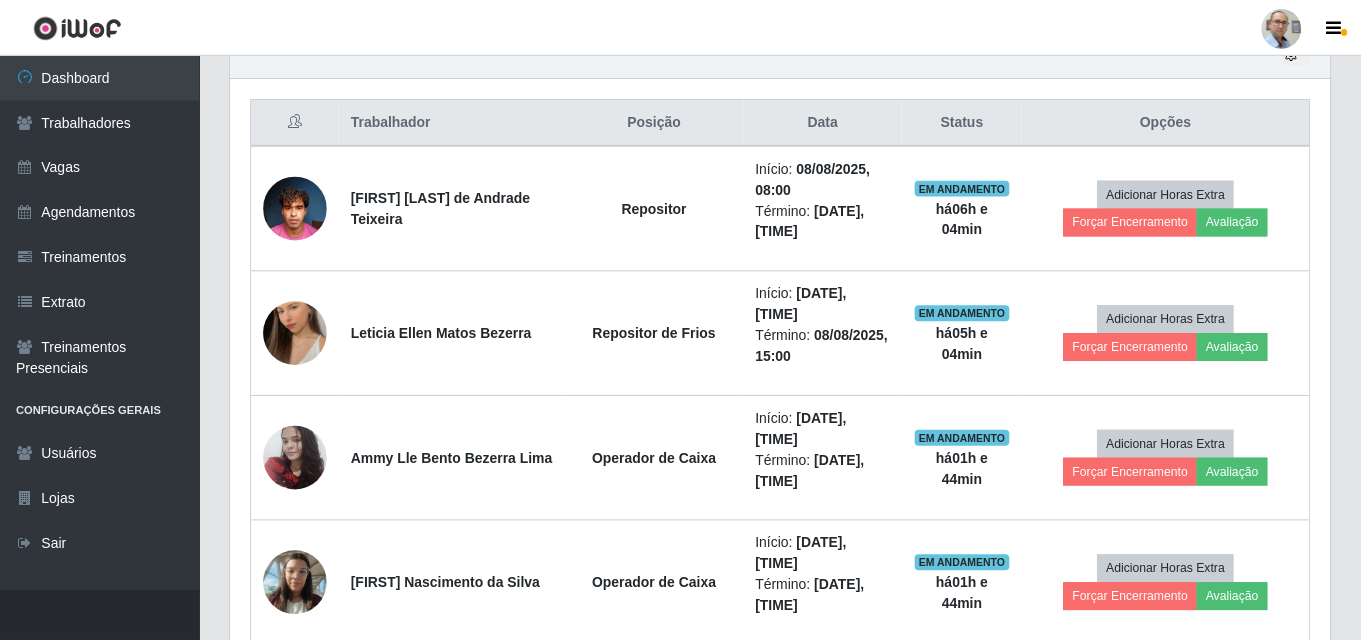scroll, scrollTop: 999585, scrollLeft: 998901, axis: both 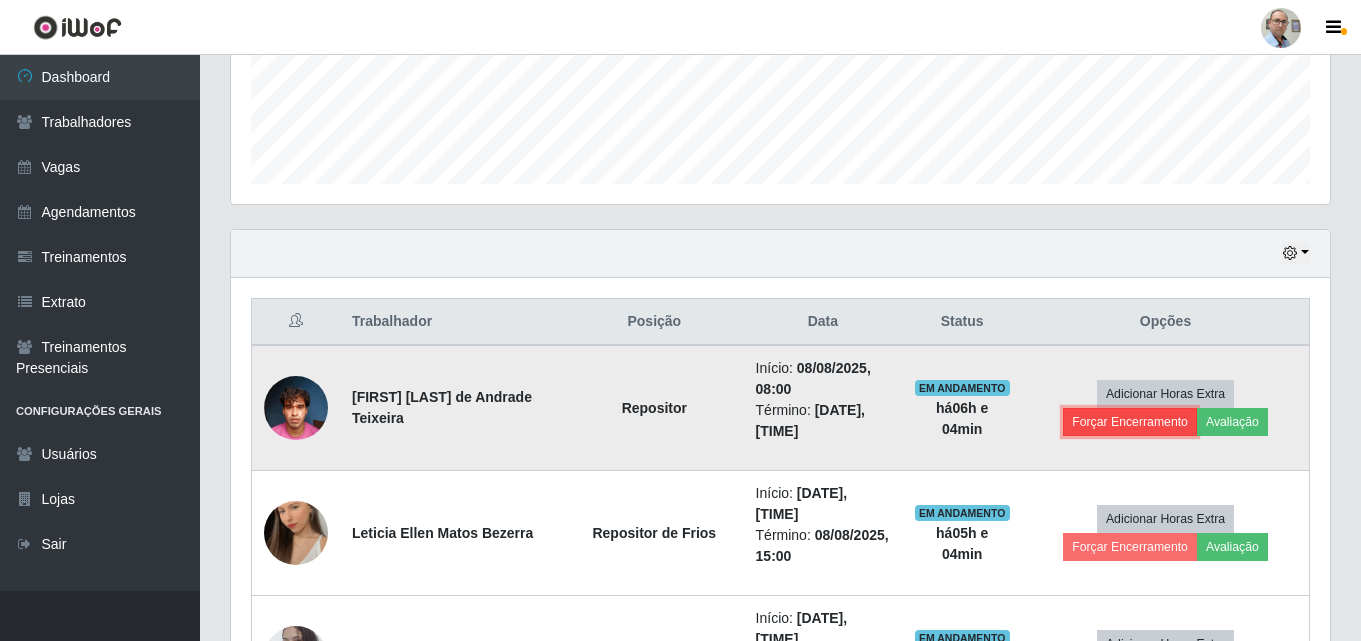 click on "Forçar Encerramento" at bounding box center [1130, 422] 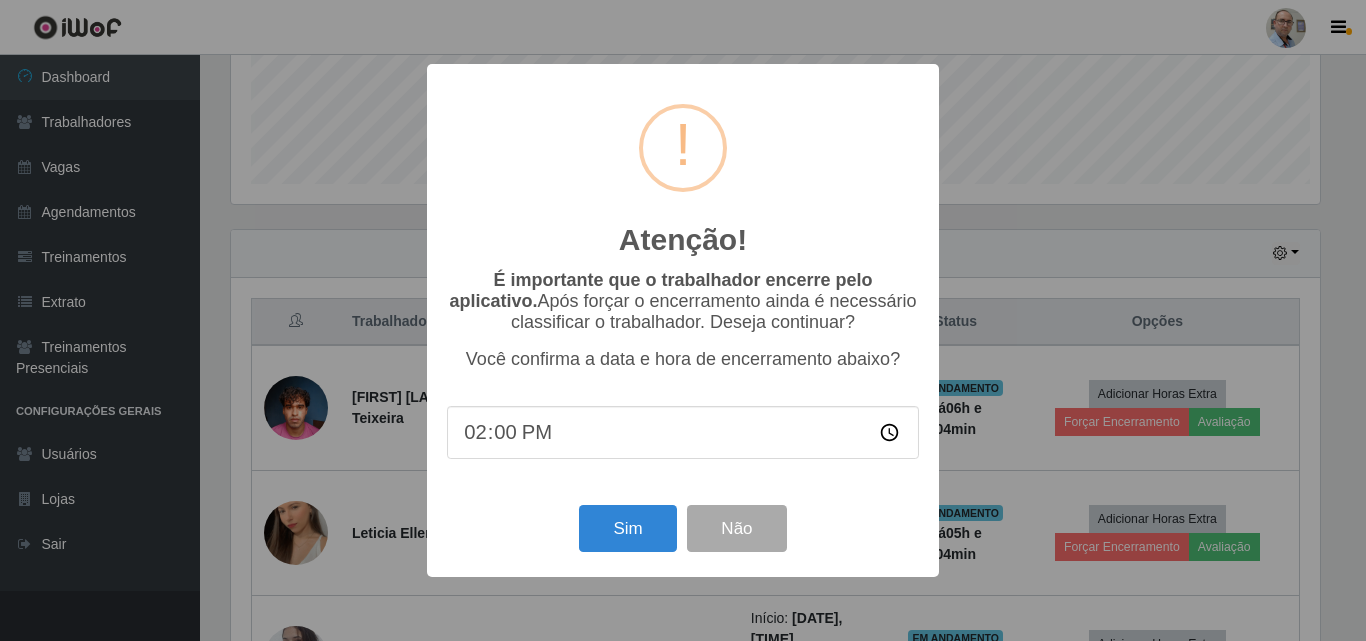 scroll, scrollTop: 999585, scrollLeft: 998911, axis: both 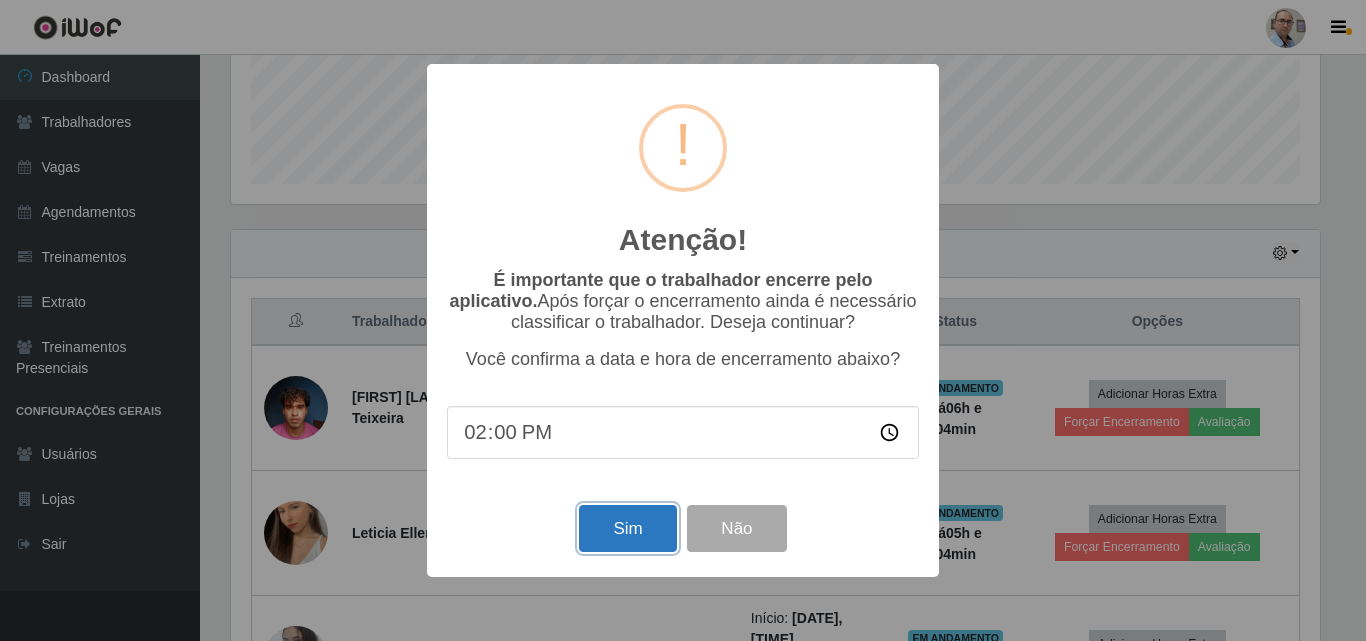 click on "Sim" at bounding box center [627, 528] 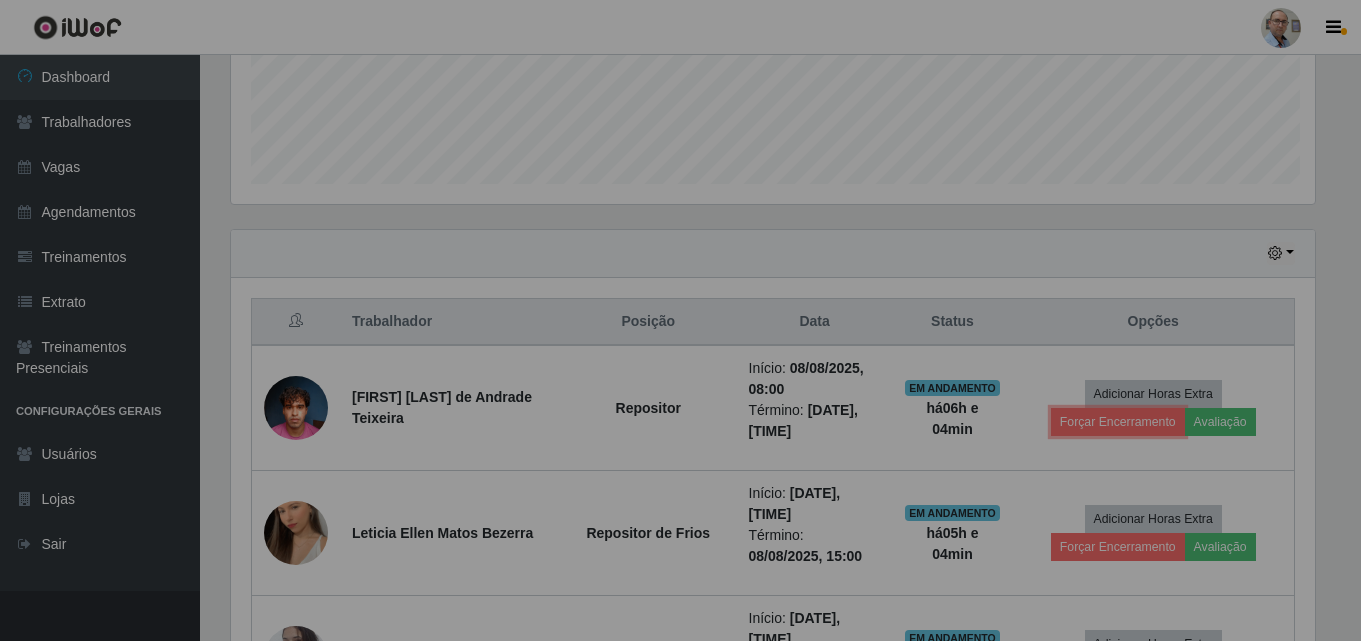 scroll, scrollTop: 999585, scrollLeft: 998901, axis: both 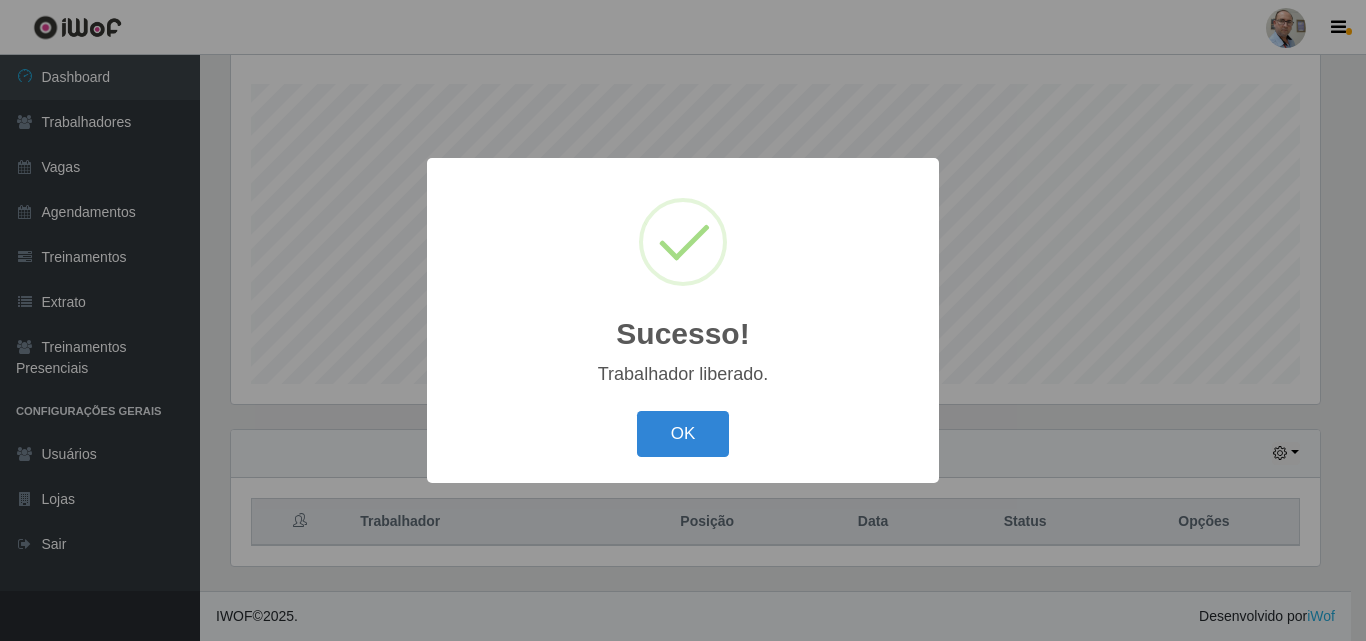 click on "Sucesso! × Trabalhador liberado. OK Cancel" at bounding box center [683, 320] 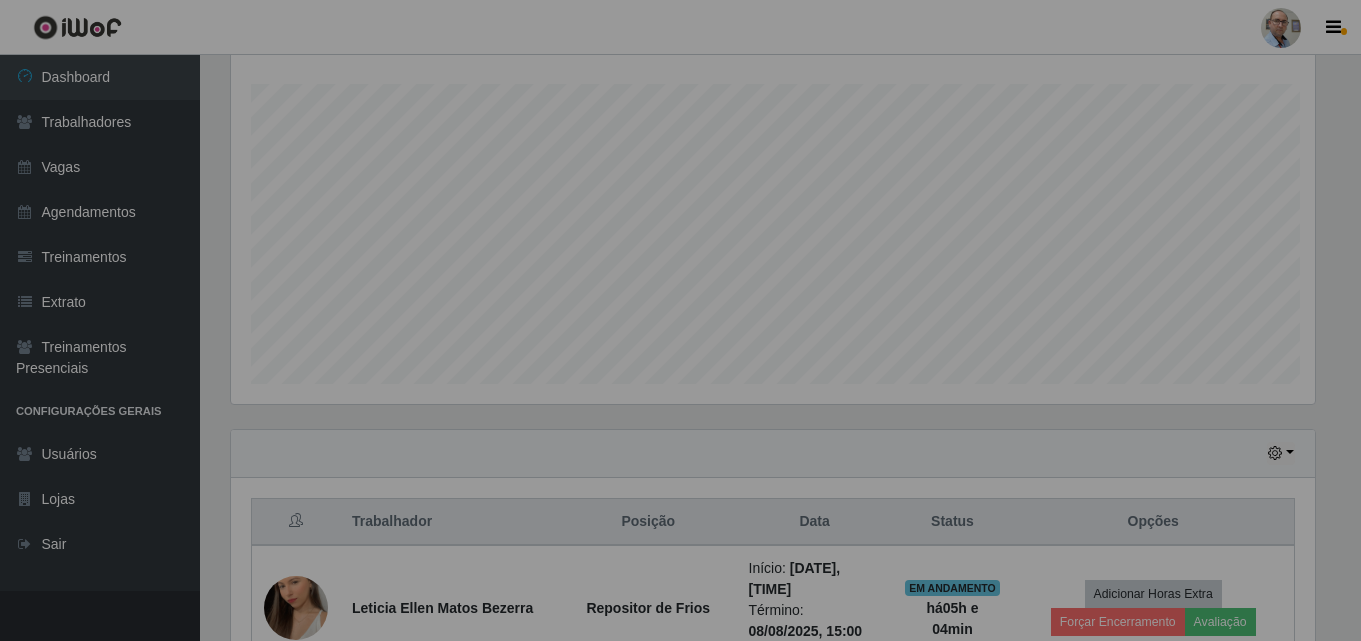scroll, scrollTop: 999585, scrollLeft: 998901, axis: both 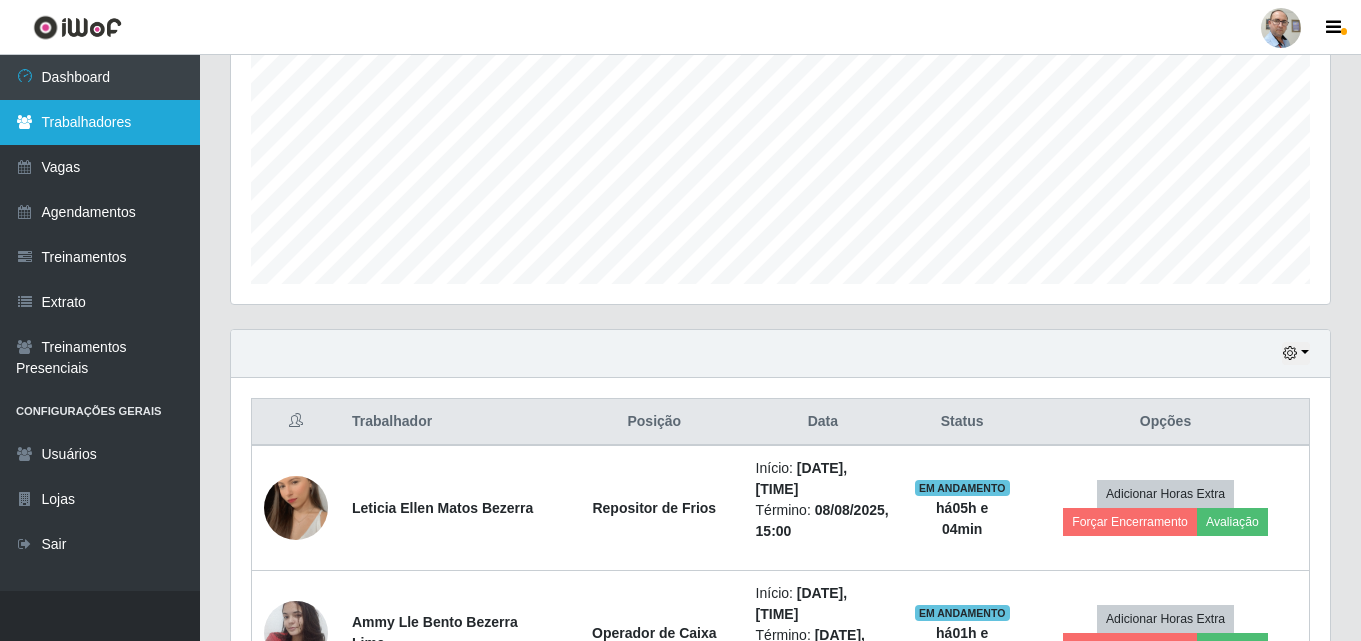 click on "Trabalhadores" at bounding box center (100, 122) 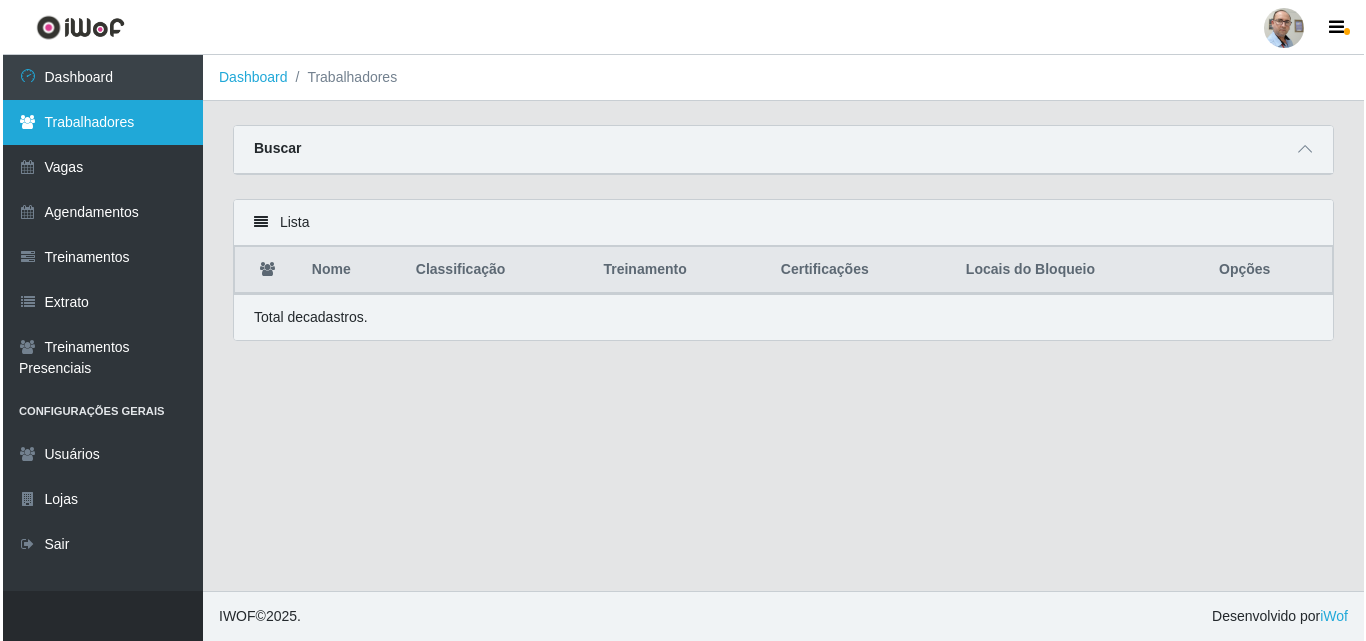scroll, scrollTop: 0, scrollLeft: 0, axis: both 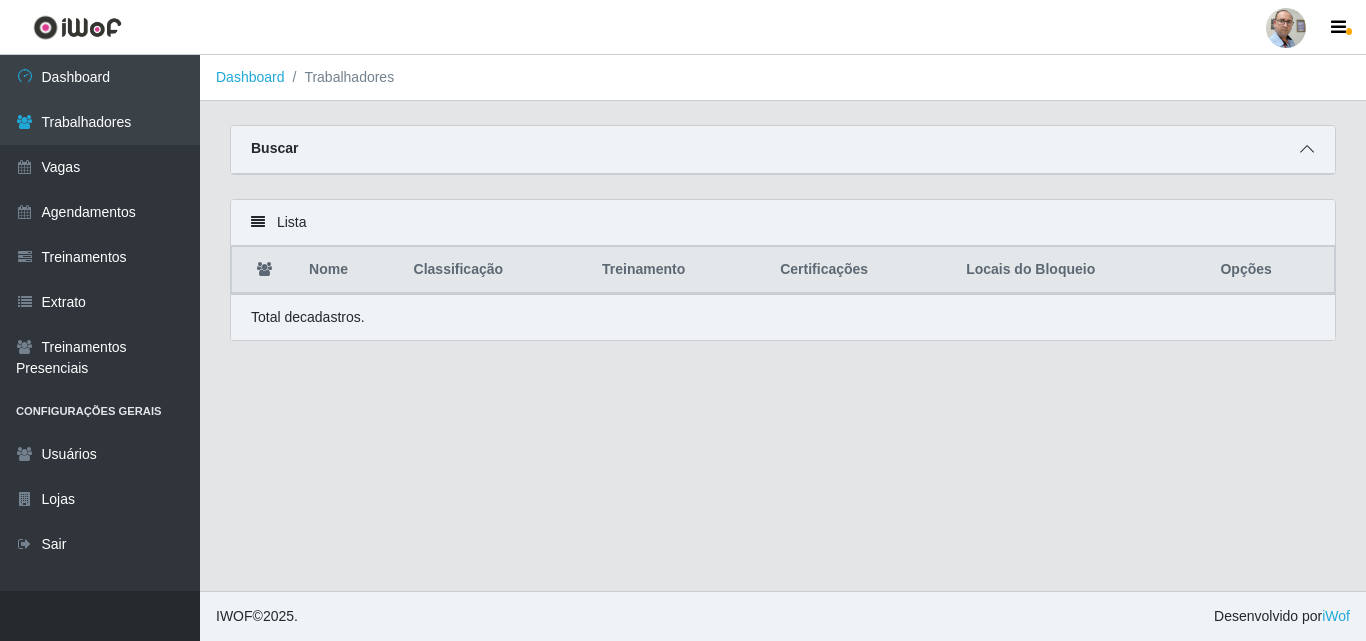 click at bounding box center [1307, 149] 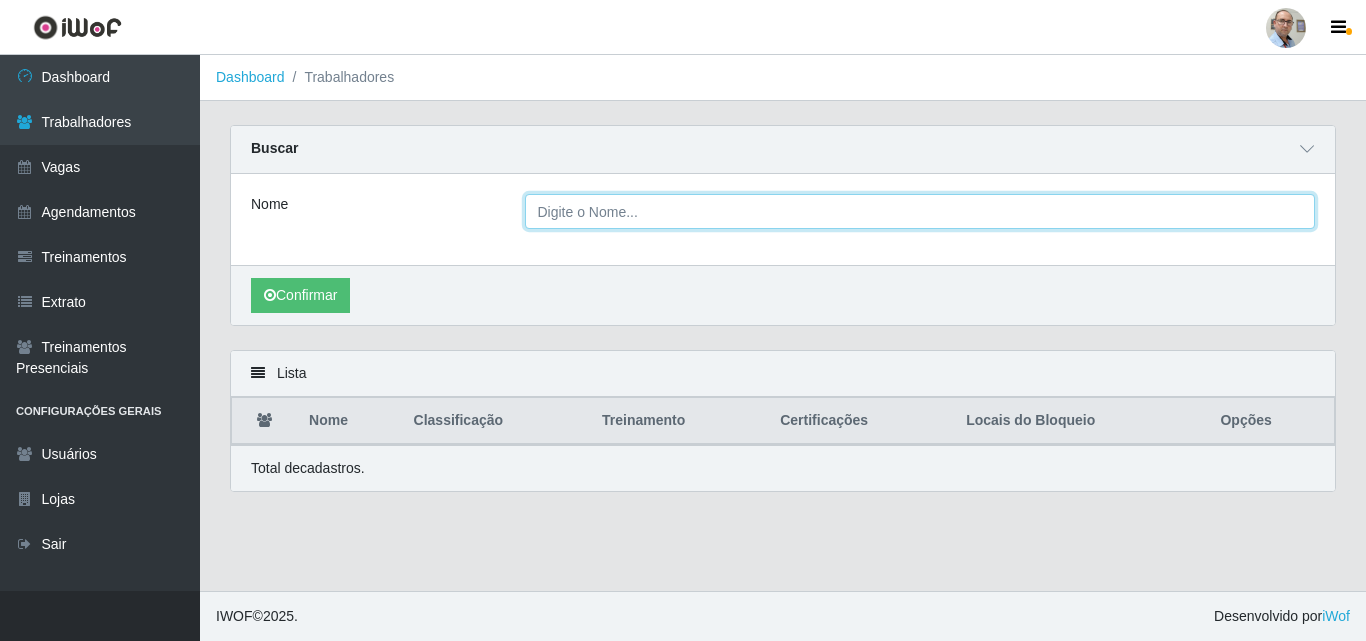click on "Nome" at bounding box center [920, 211] 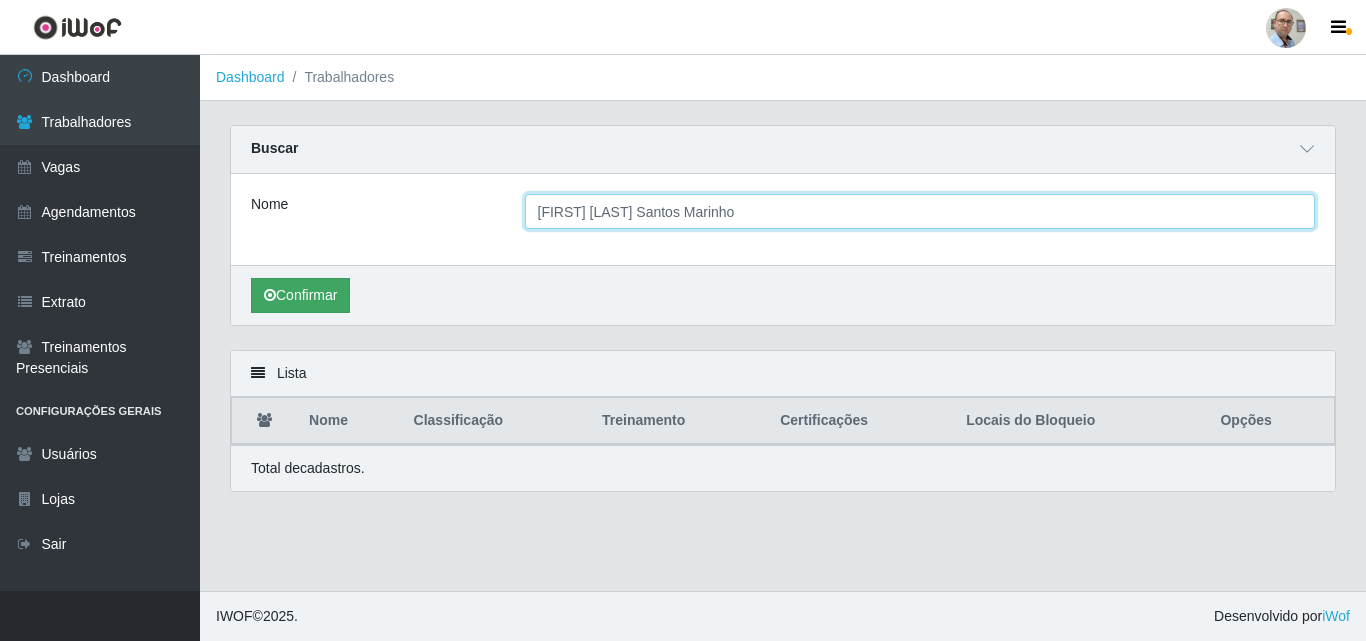 type on "[FIRST] [LAST] Santos Marinho" 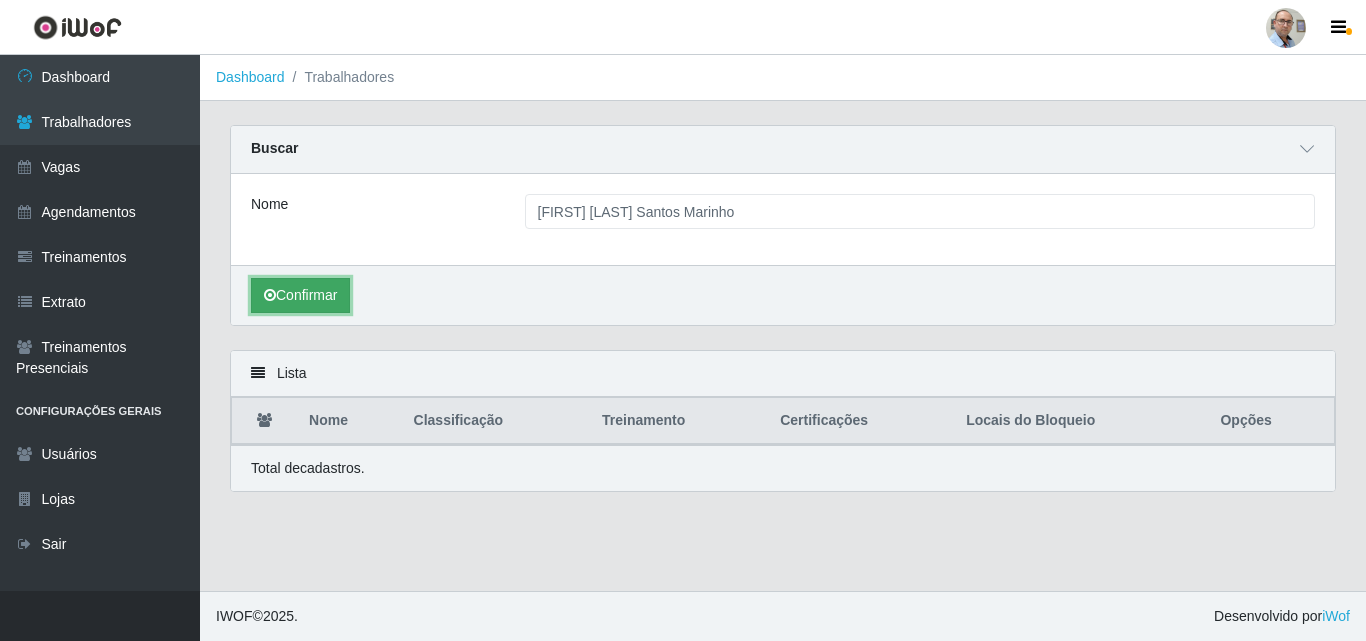 click on "Confirmar" at bounding box center (300, 295) 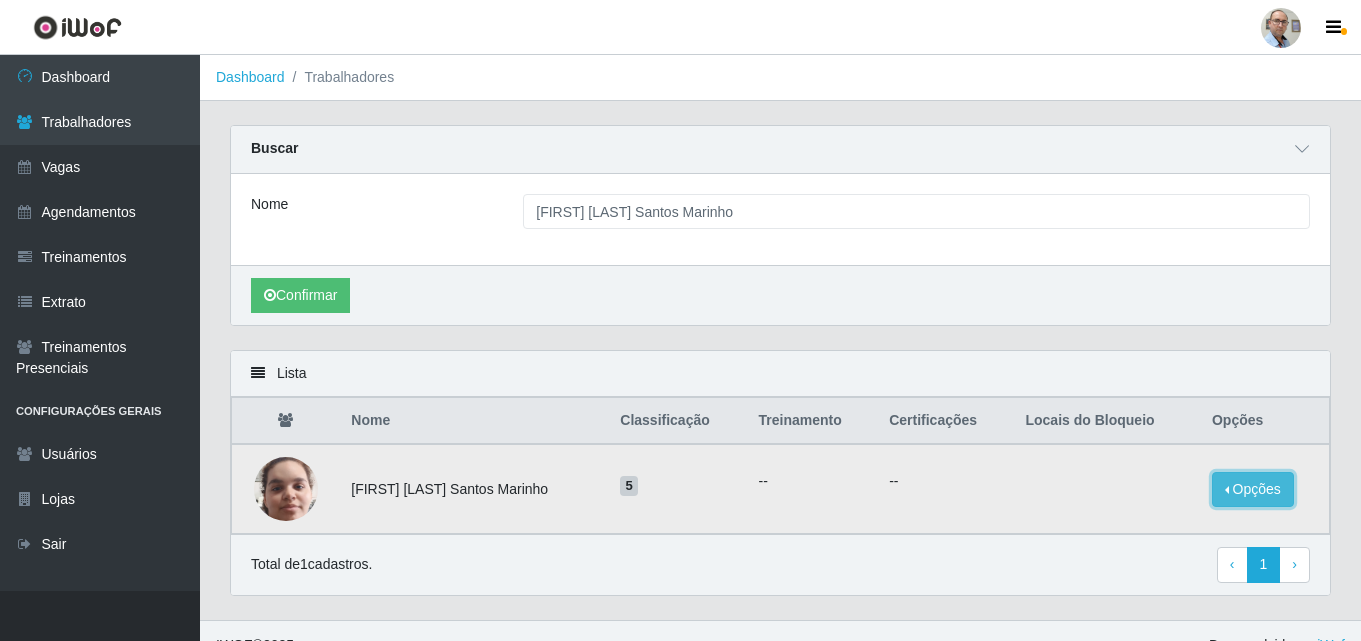 click on "Opções" at bounding box center (1253, 489) 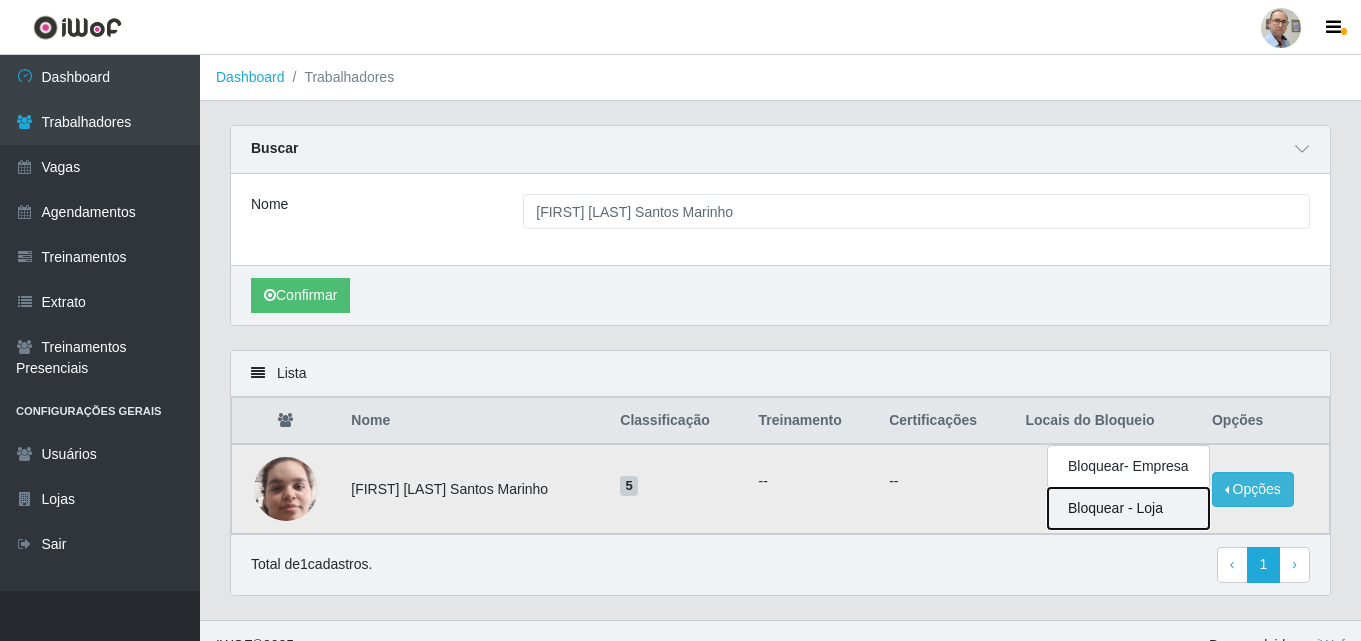 click on "Bloquear   - Loja" at bounding box center (1128, 508) 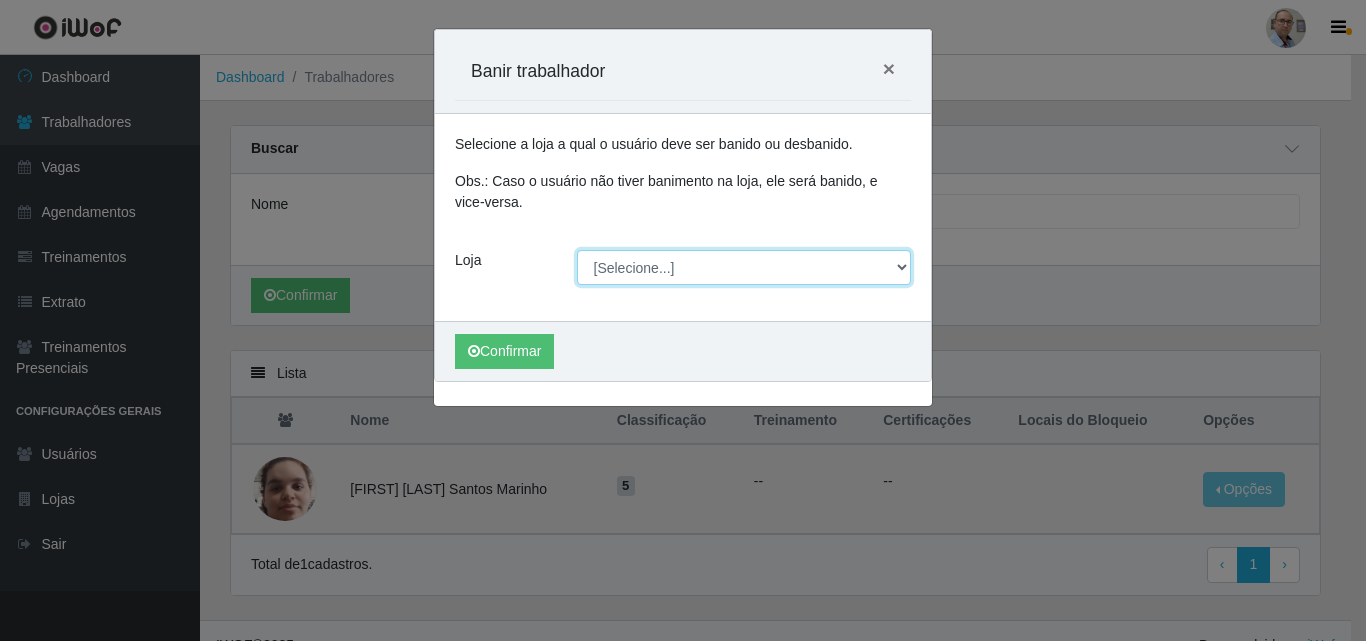 click on "[Selecione...] Mar Vermelho - Loja 04" at bounding box center (744, 267) 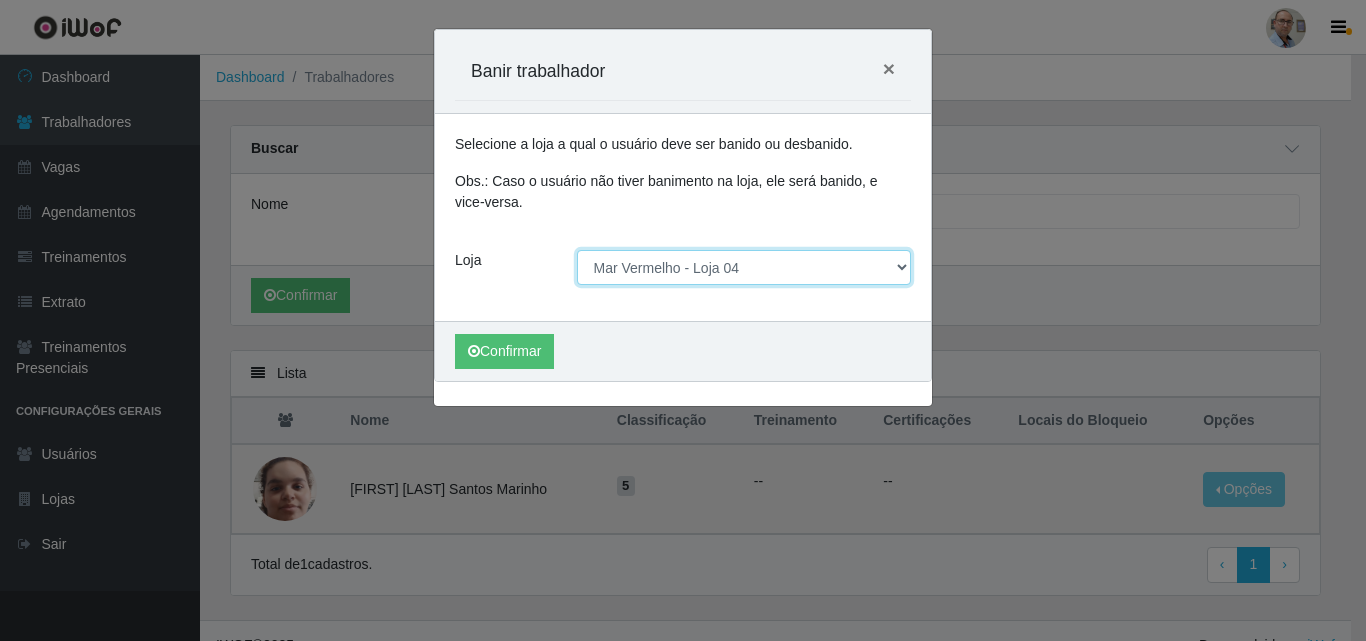 click on "[Selecione...] Mar Vermelho - Loja 04" at bounding box center [744, 267] 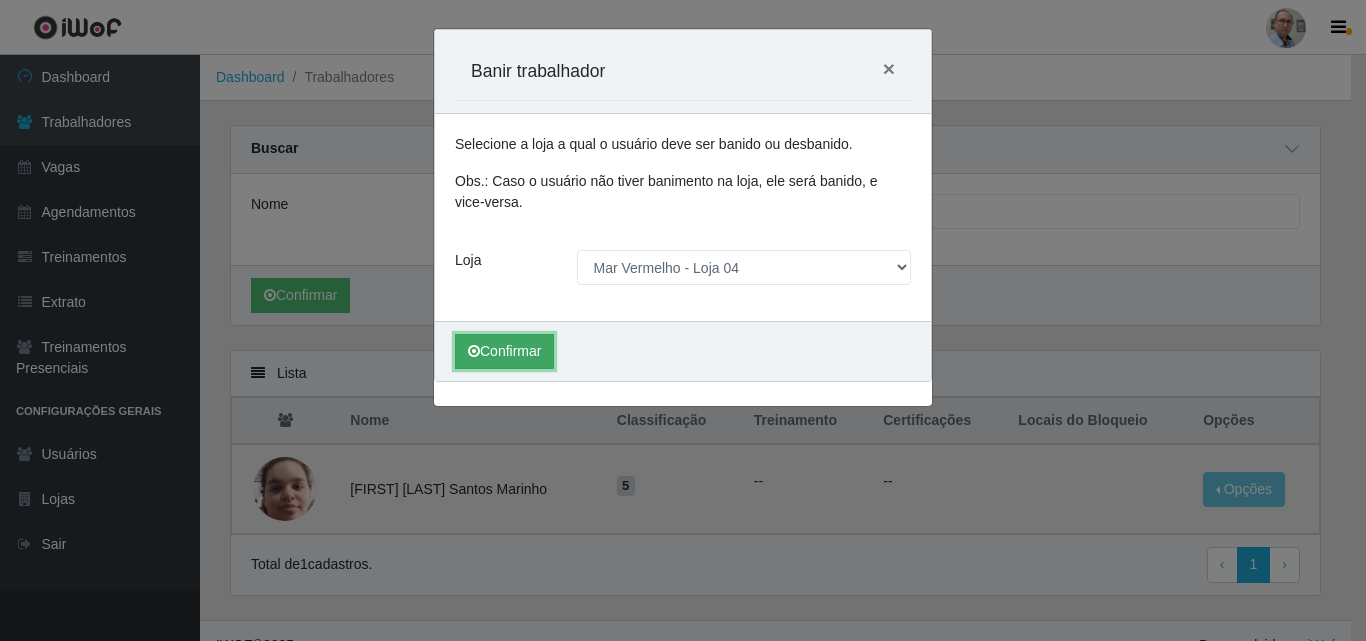 click on "Confirmar" at bounding box center [504, 351] 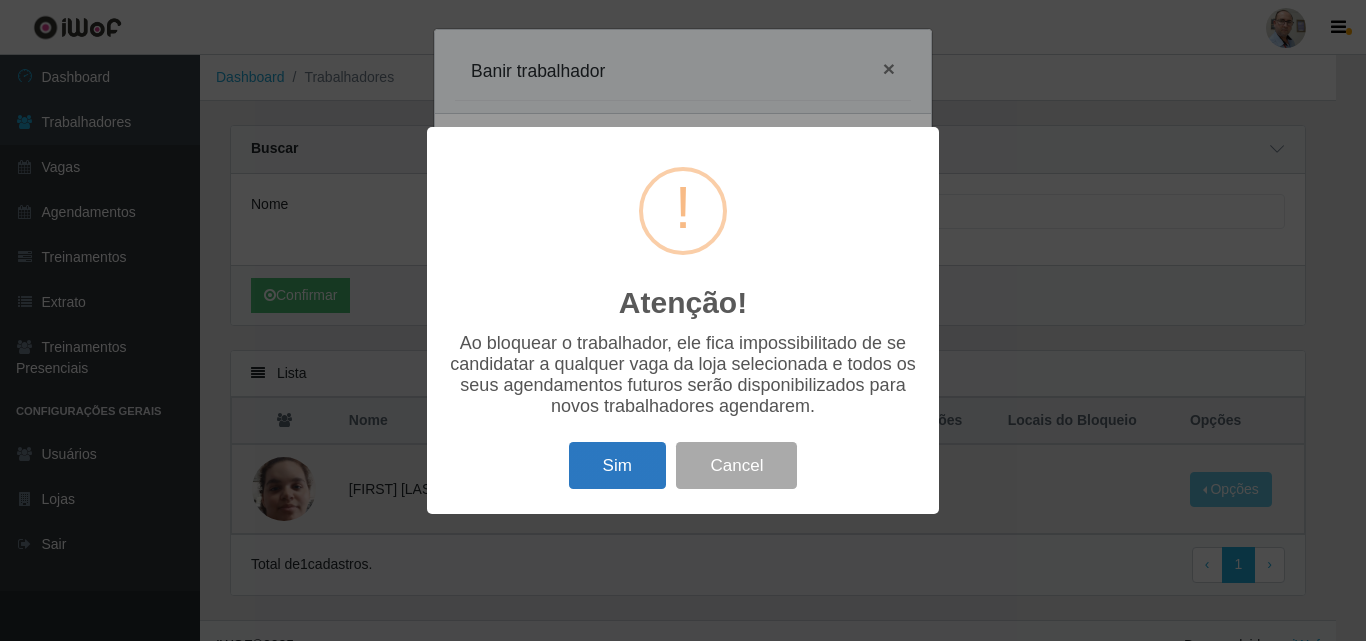click on "Sim" at bounding box center [617, 465] 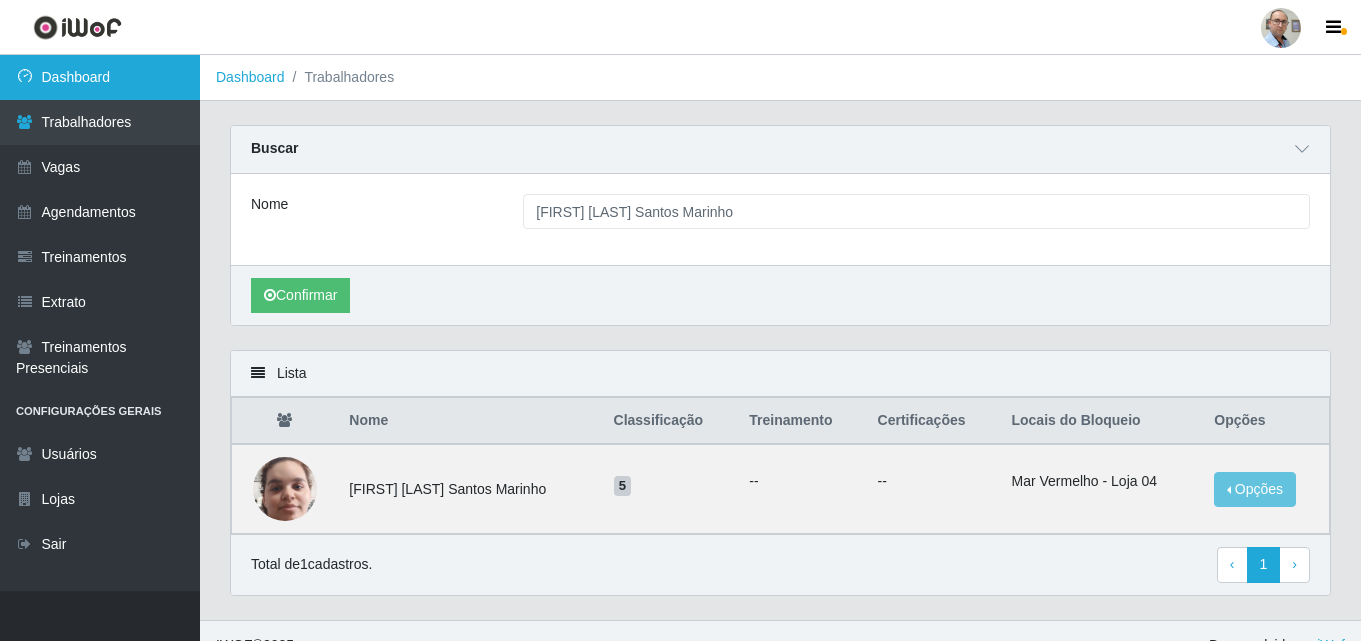 click on "Dashboard" at bounding box center (100, 77) 